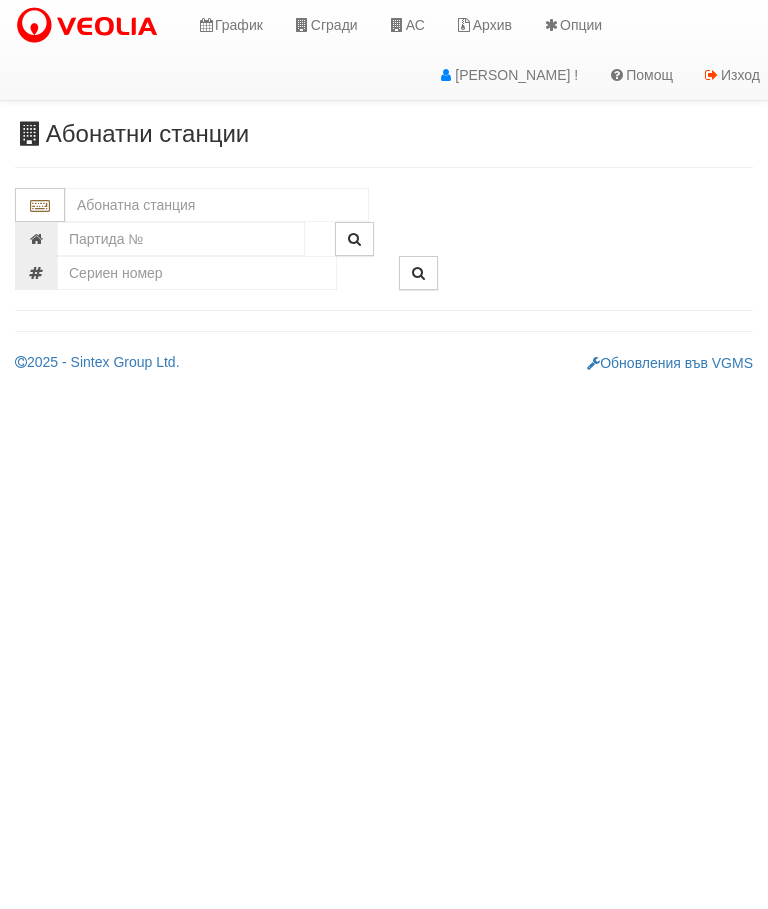 scroll, scrollTop: 0, scrollLeft: 0, axis: both 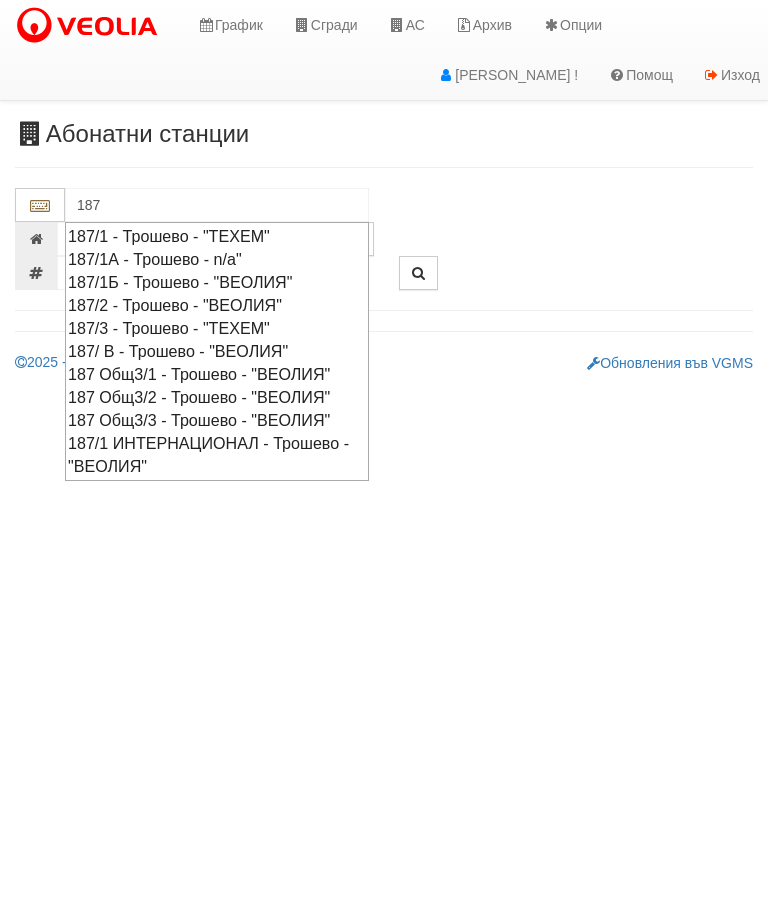 click on "187/1Б - Трошево - "ВЕОЛИЯ"" at bounding box center [217, 282] 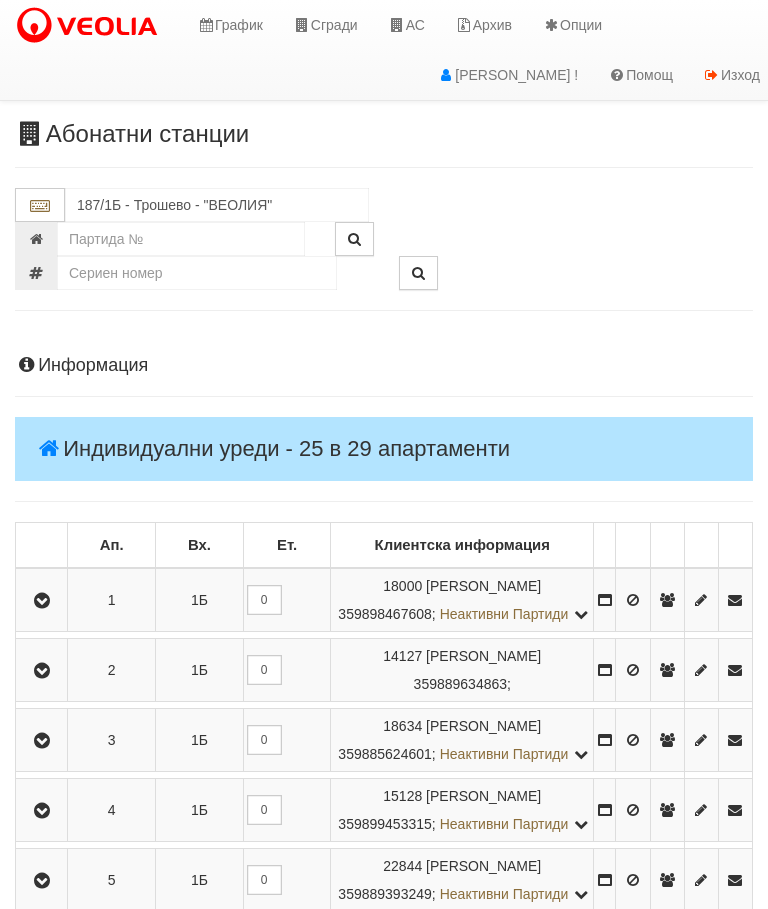 click at bounding box center [42, 601] 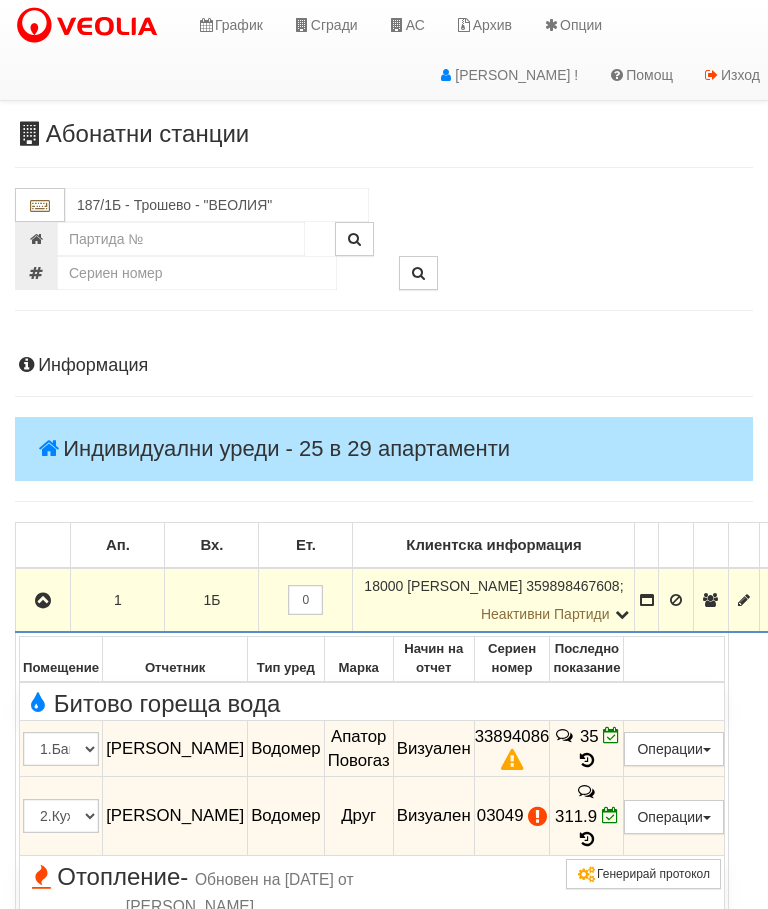 click at bounding box center (587, 760) 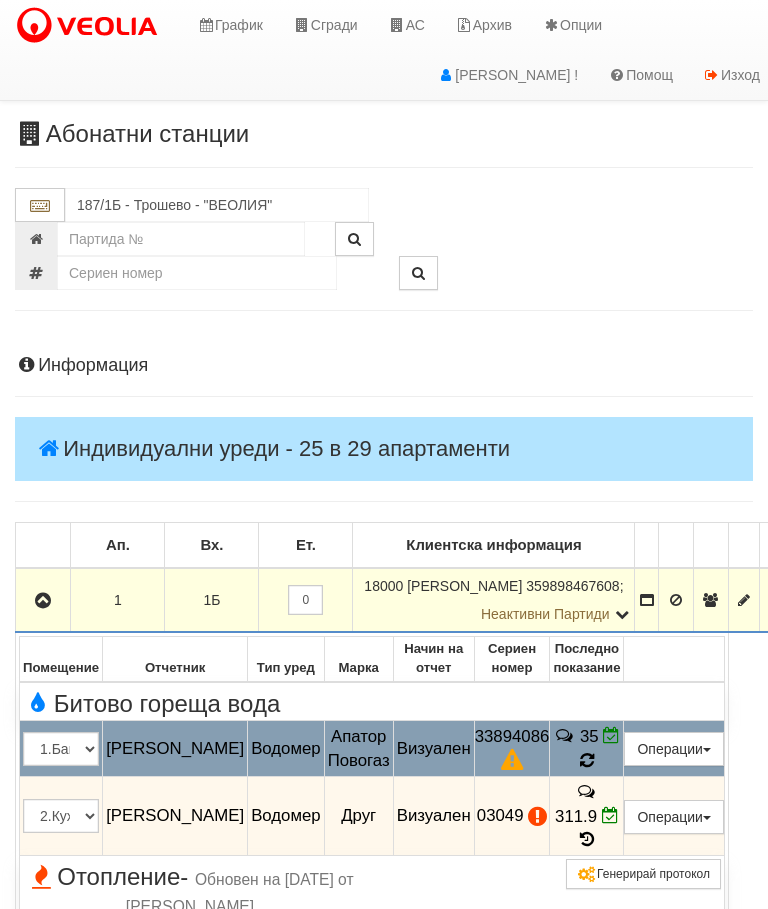 click at bounding box center (587, 760) 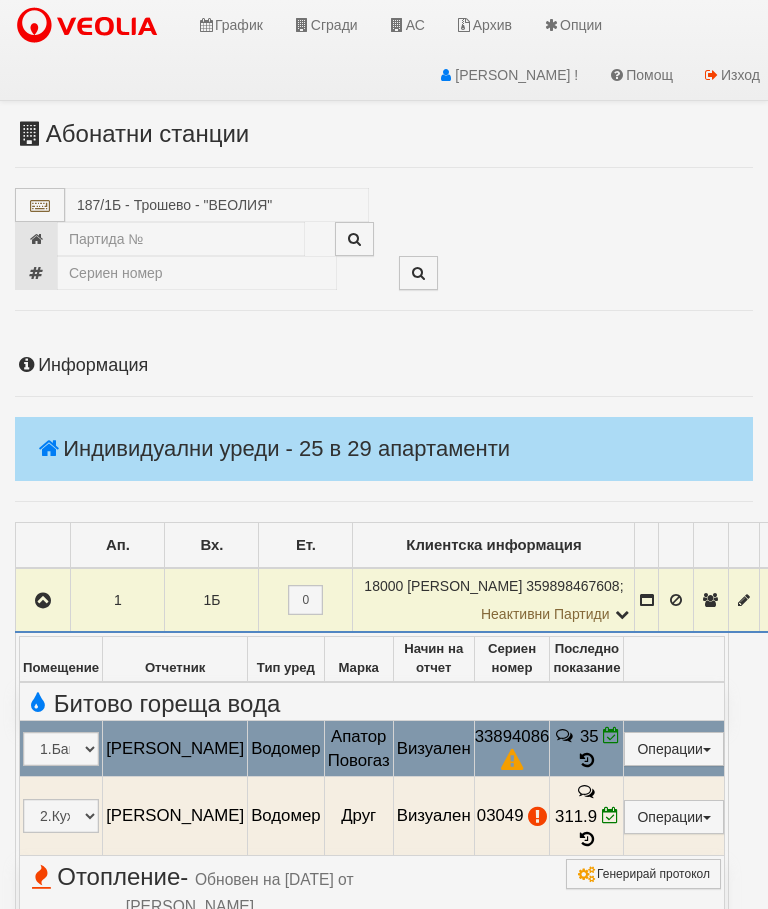 select on "10" 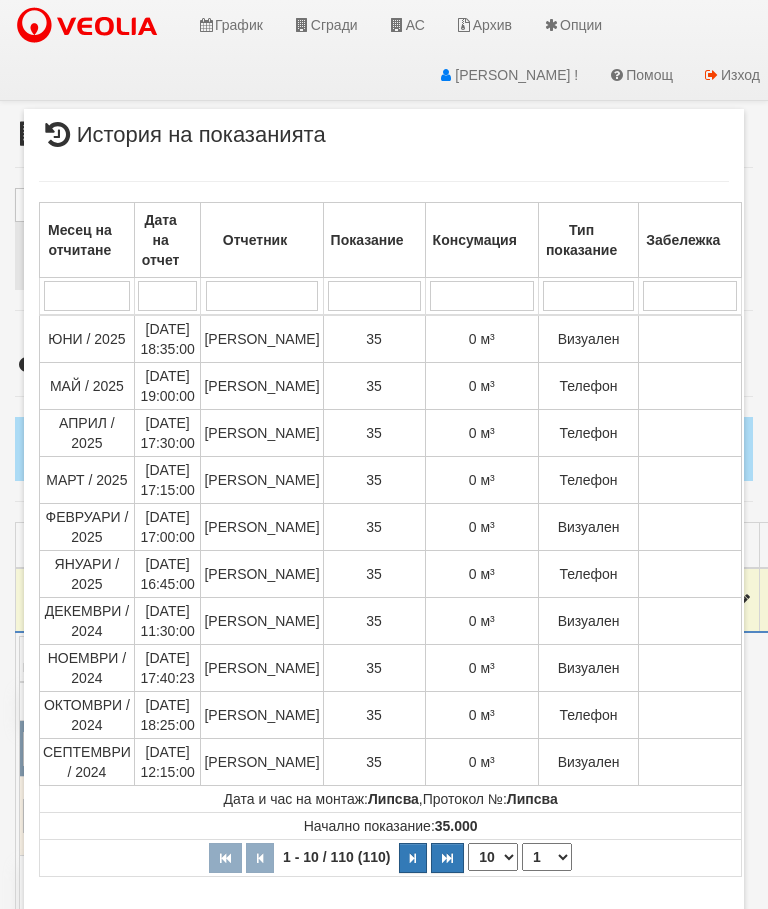 scroll, scrollTop: 1060, scrollLeft: 0, axis: vertical 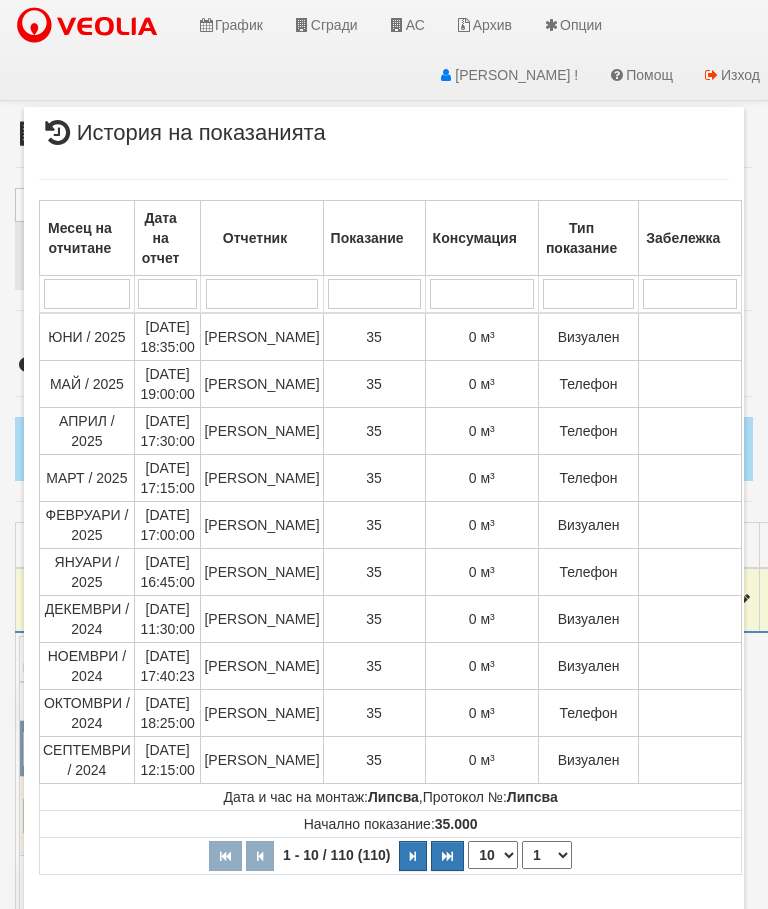 click on "1 2 3 4 5 6 7 8 9 10 11" at bounding box center [547, 855] 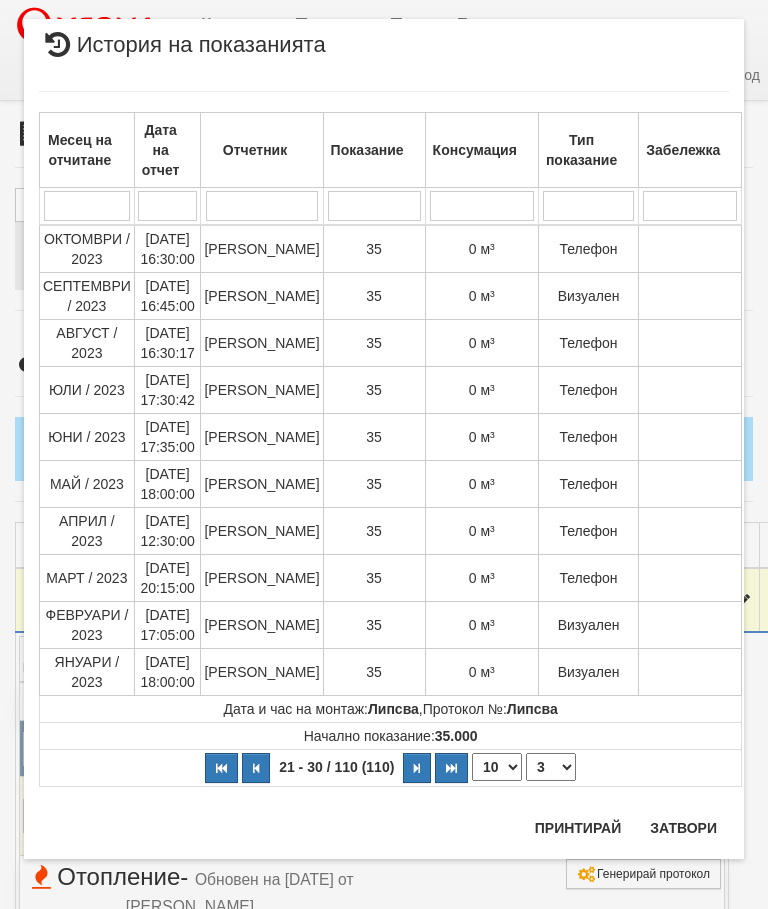 scroll, scrollTop: 0, scrollLeft: 0, axis: both 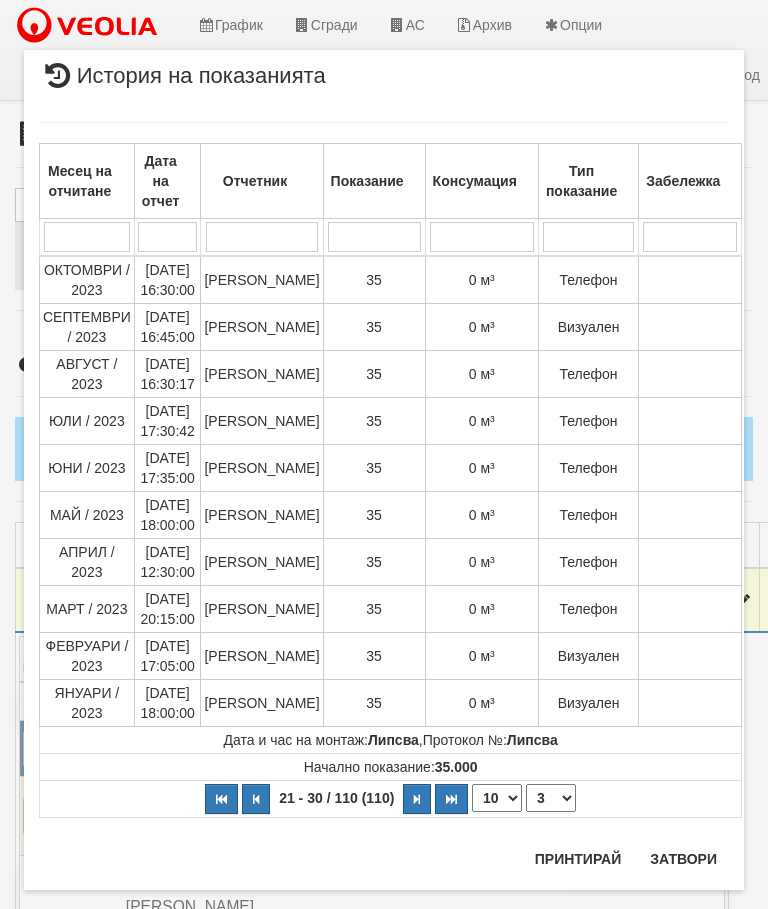 click on "1 2 3 4 5 6 7 8 9 10 11" at bounding box center [551, 798] 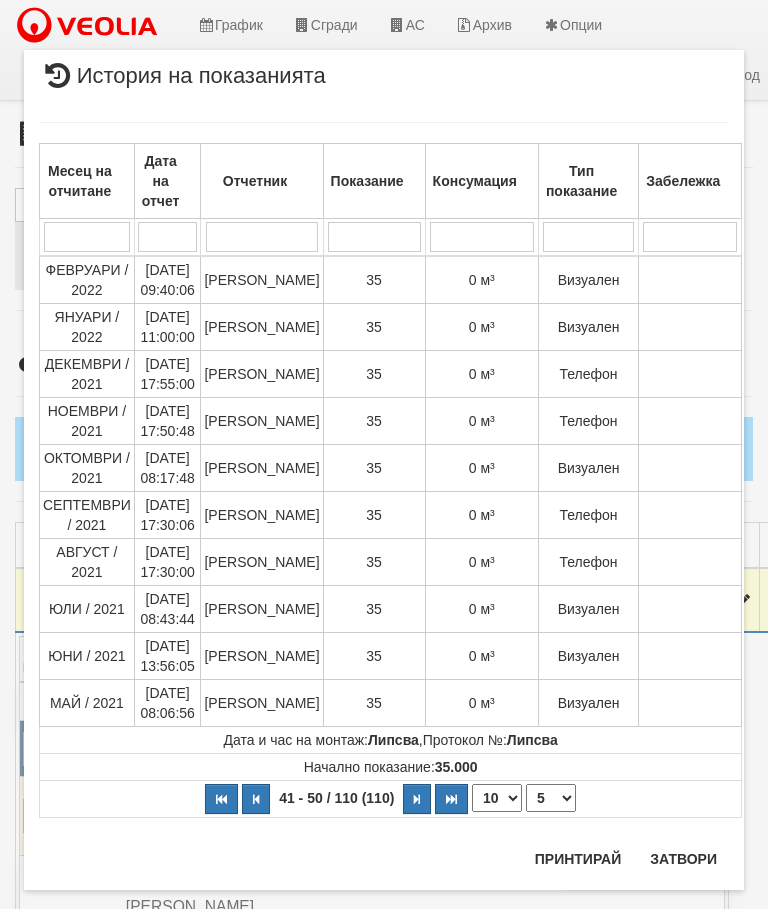 click on "1 2 3 4 5 6 7 8 9 10 11" at bounding box center [551, 798] 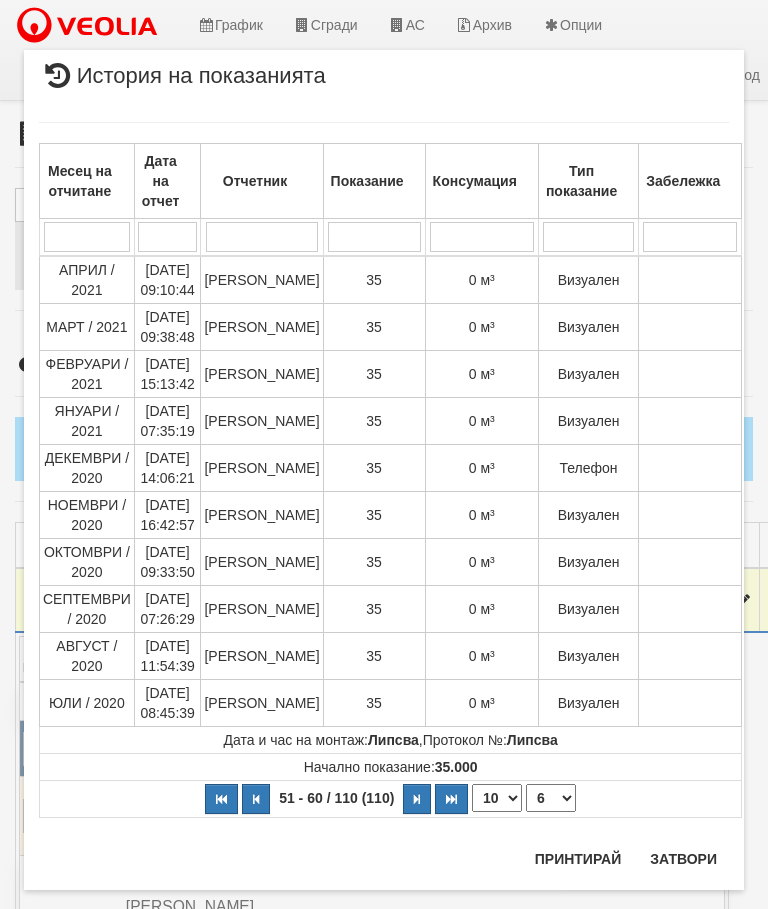 click on "1 2 3 4 5 6 7 8 9 10 11" at bounding box center [551, 798] 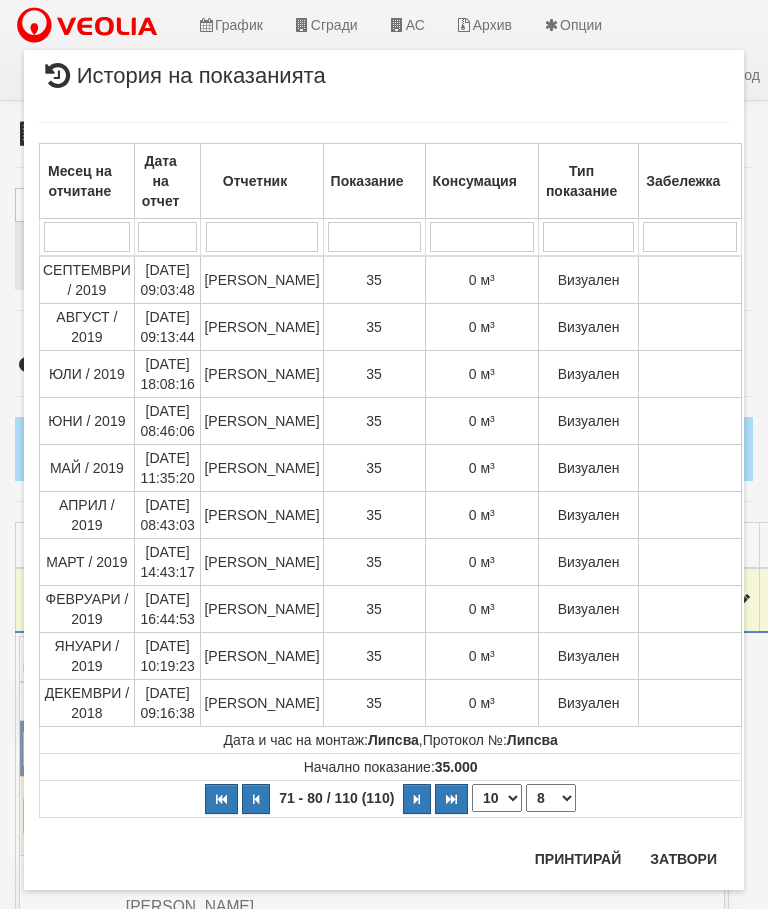 click on "1 2 3 4 5 6 7 8 9 10 11" at bounding box center (551, 798) 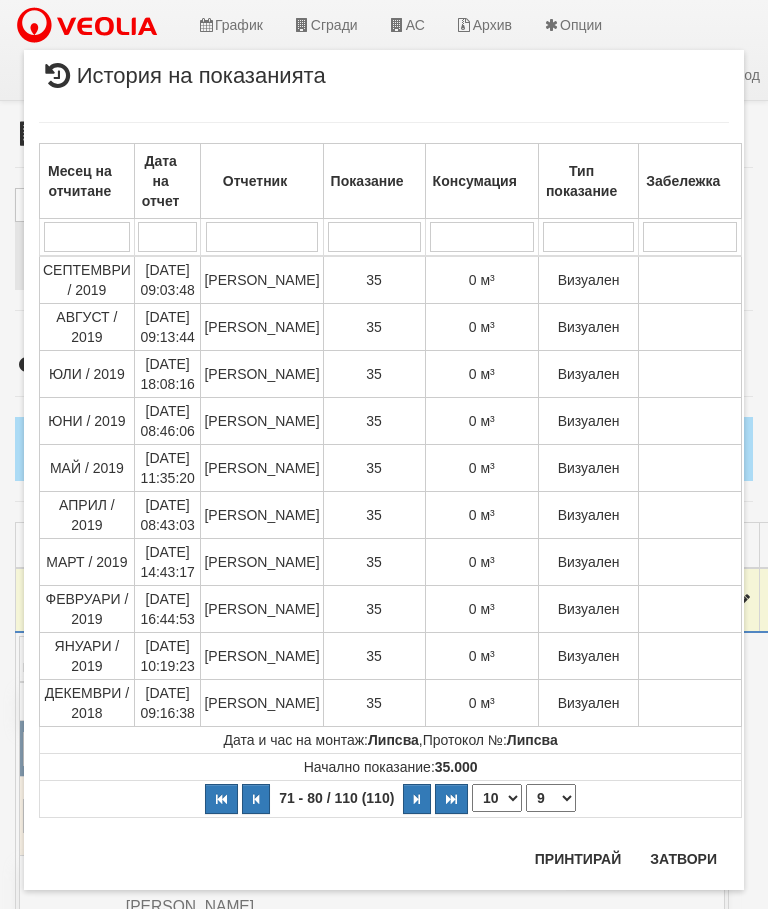 select on "9" 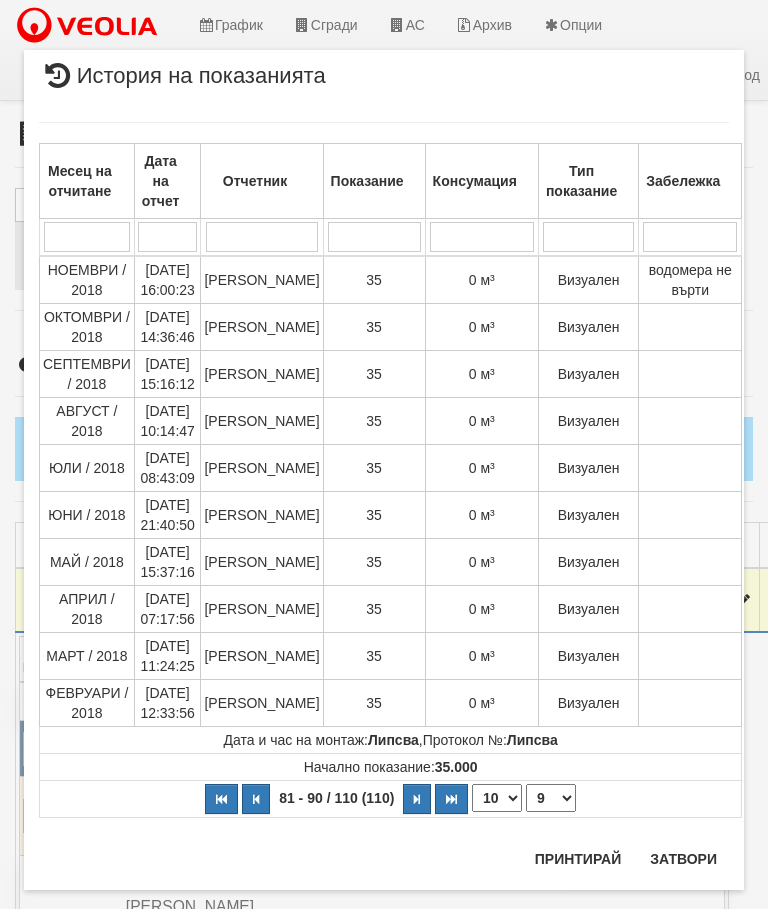 click on "Затвори" at bounding box center [683, 859] 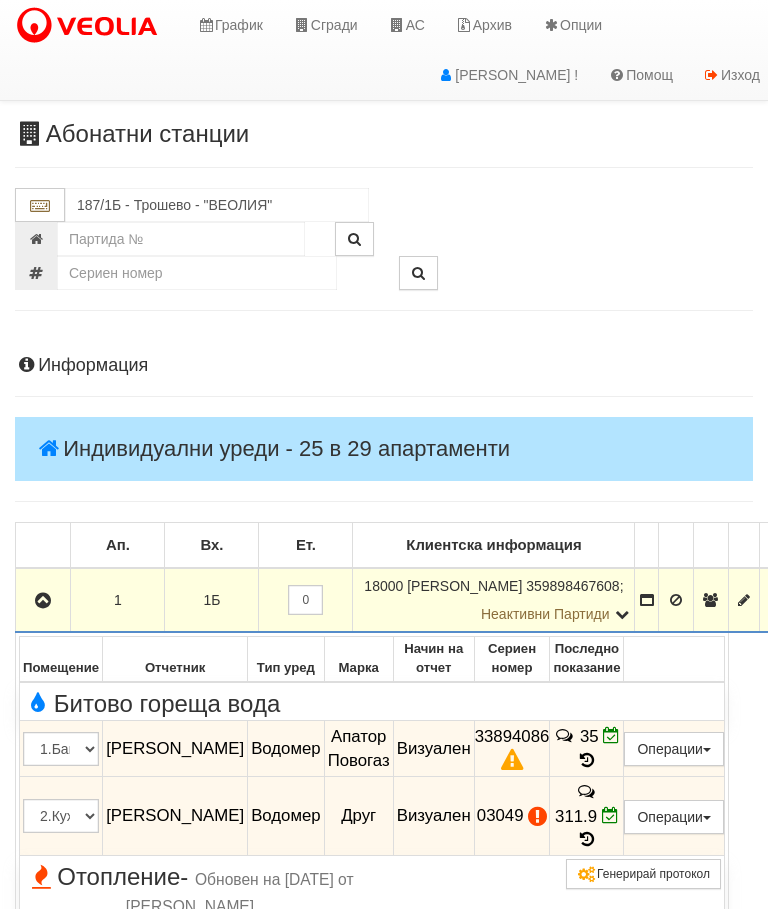 click at bounding box center (587, 839) 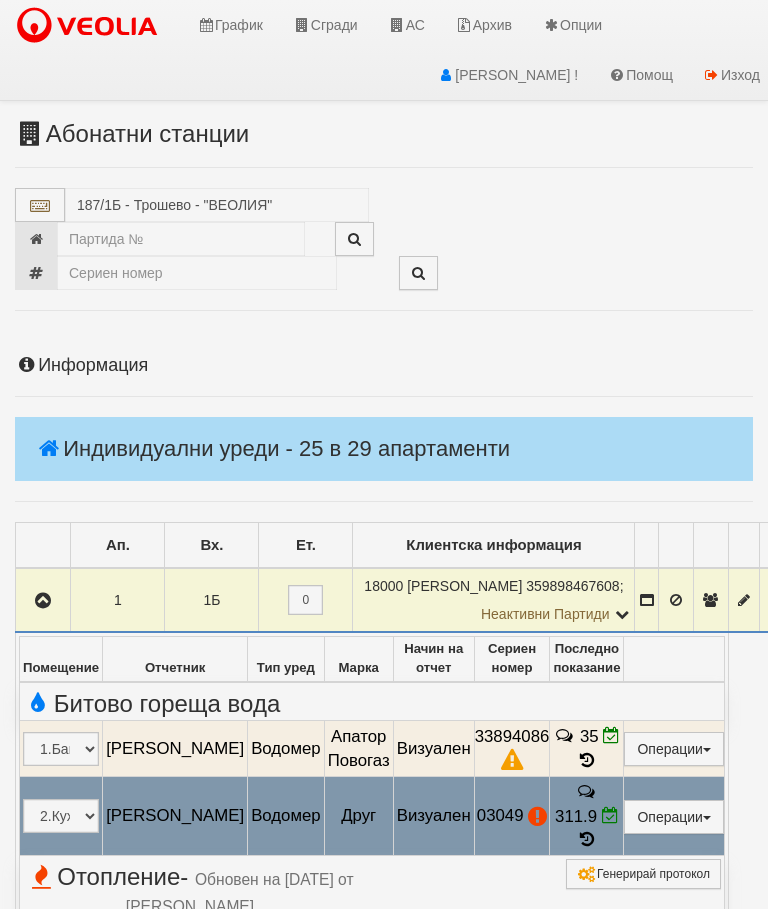 select on "10" 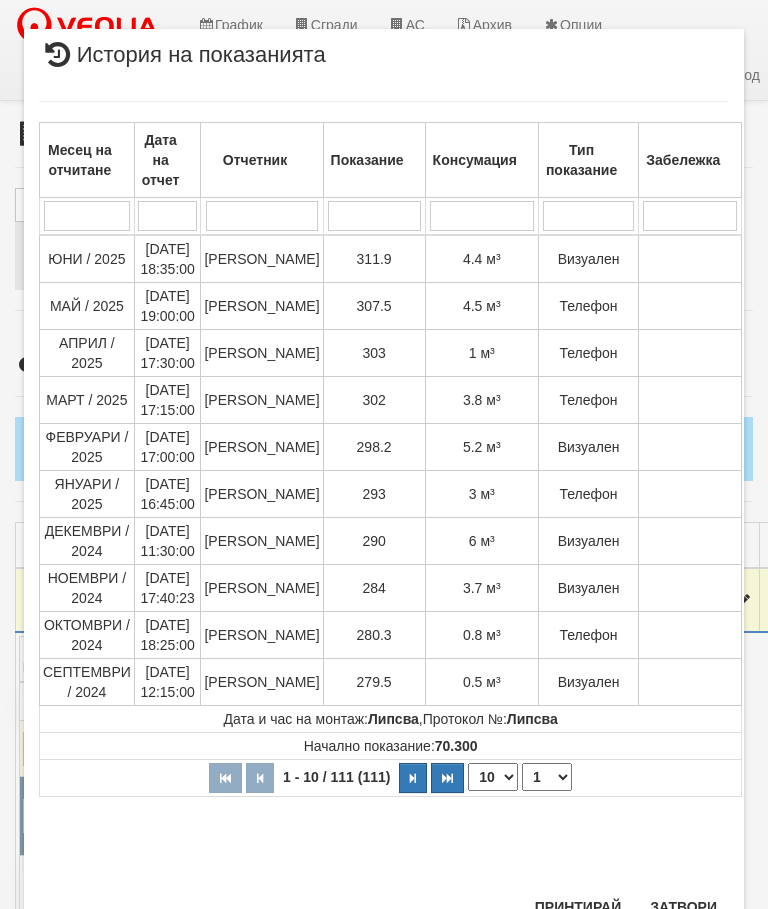 scroll, scrollTop: 1554, scrollLeft: 0, axis: vertical 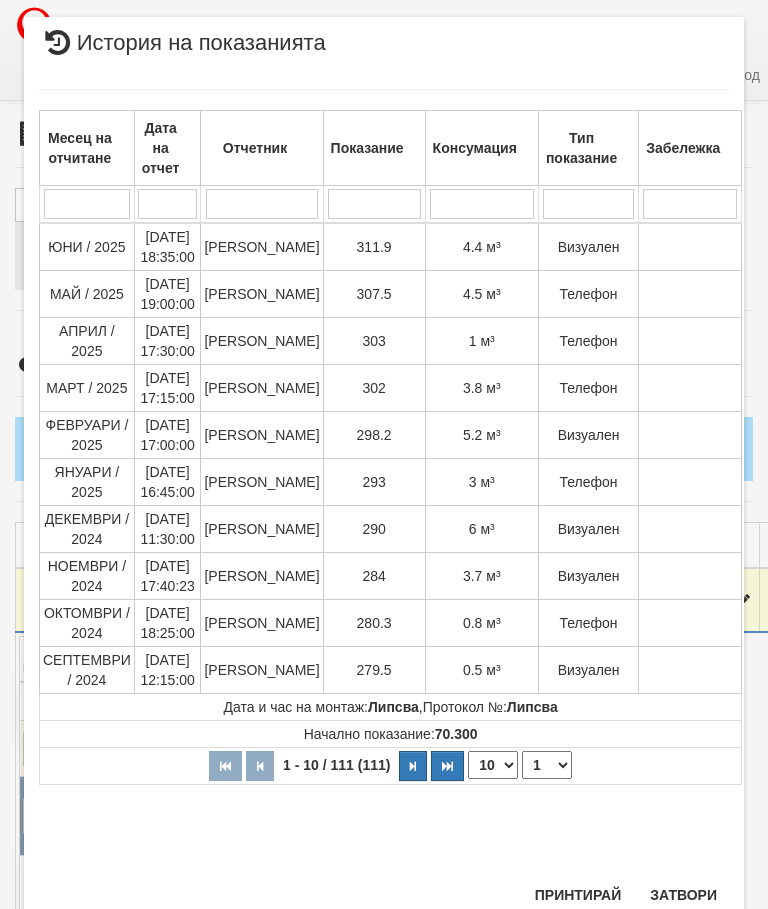click on "Затвори" at bounding box center (683, 895) 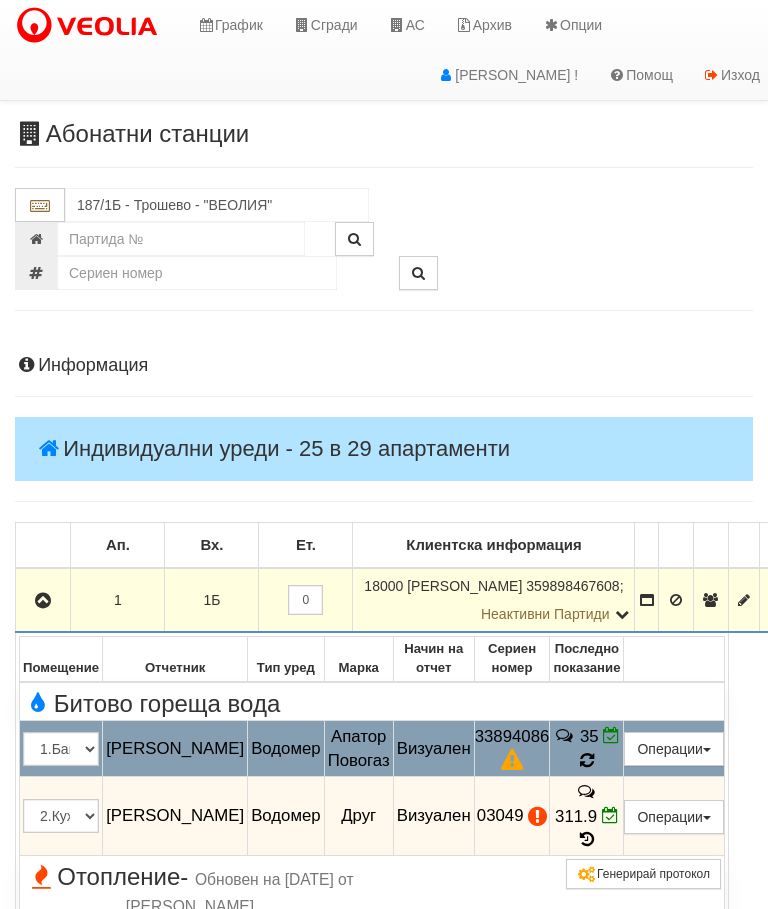 click at bounding box center (587, 760) 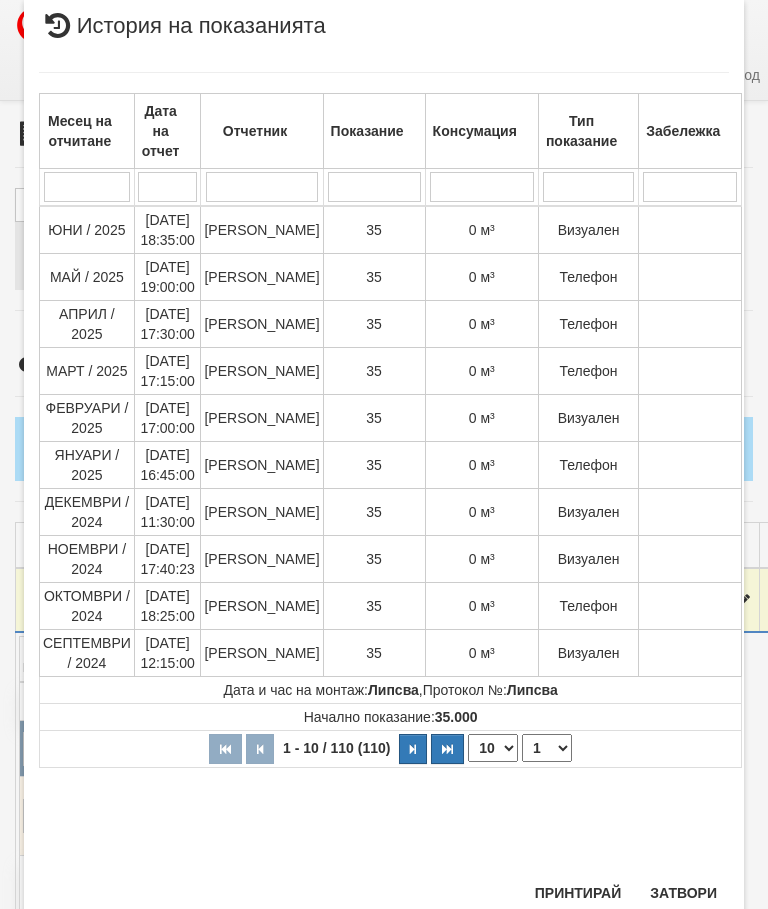 scroll, scrollTop: 1279, scrollLeft: 0, axis: vertical 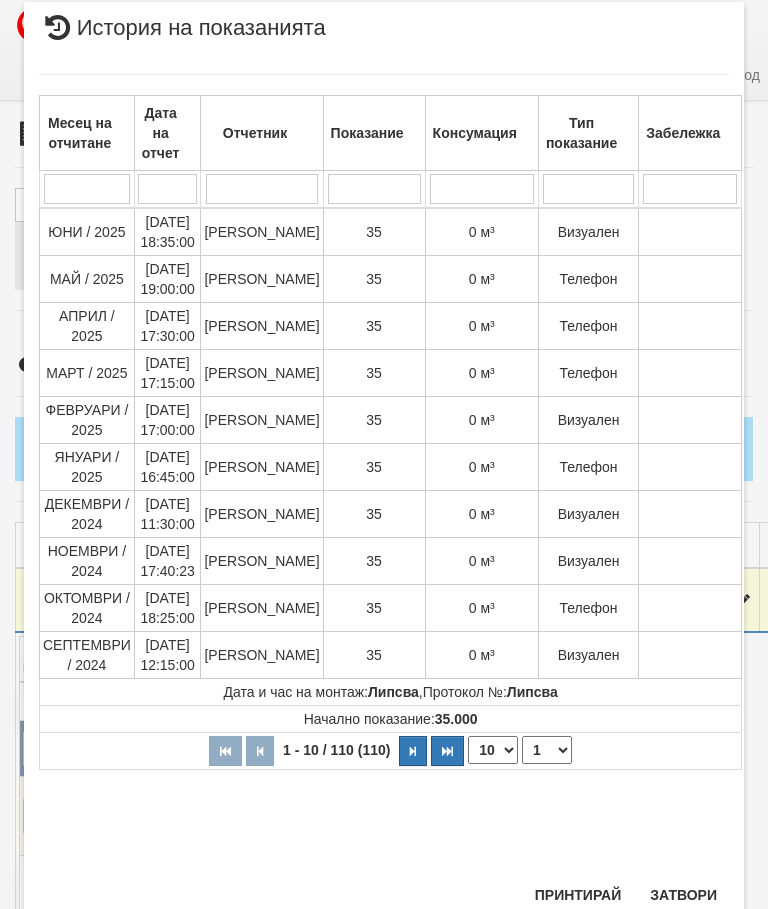 click on "Затвори" at bounding box center [683, 895] 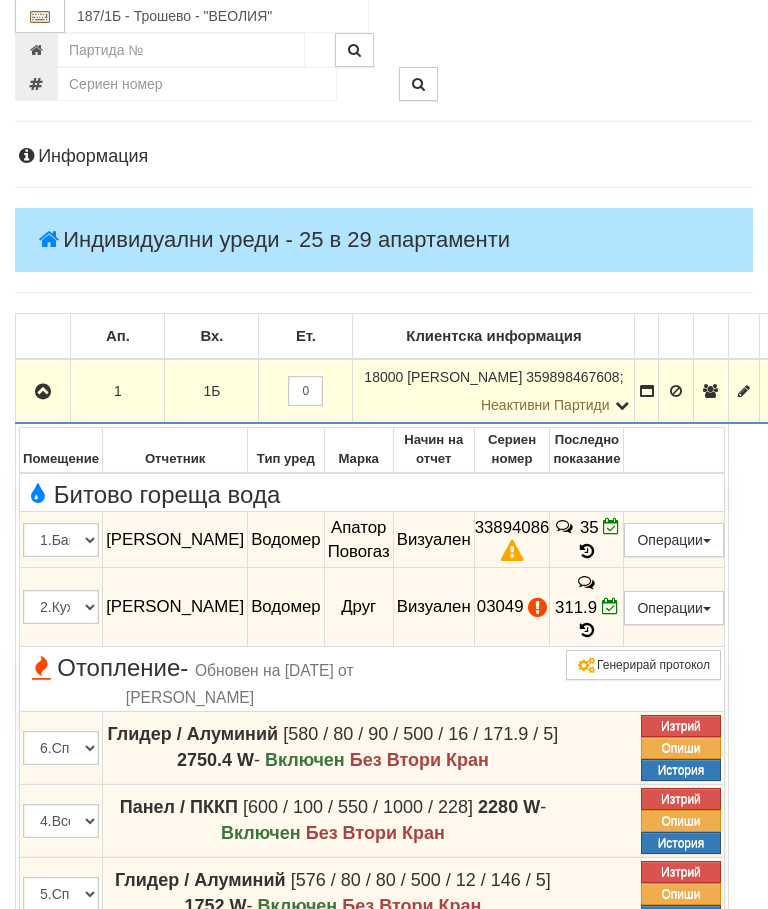 scroll, scrollTop: 209, scrollLeft: 0, axis: vertical 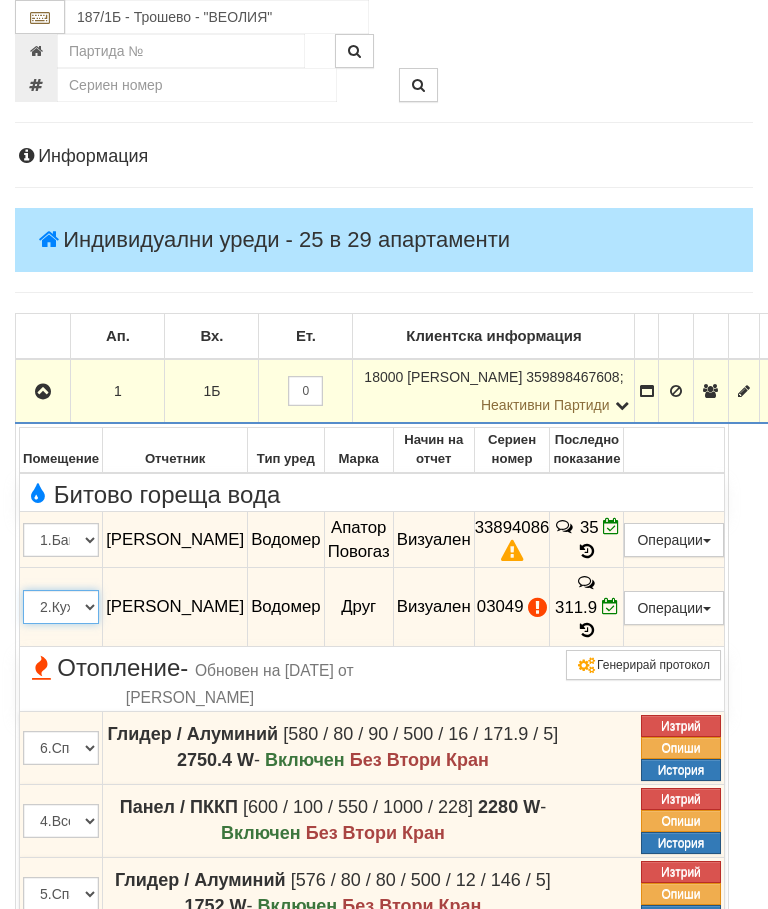 click on "1.Баня
2.Кухня
3.Тоалетна
4.Всекидневна
5.Спалня 1
6.Спалня 2
7.Коридор
8.Тераса
9.Стая 1" at bounding box center [61, 607] 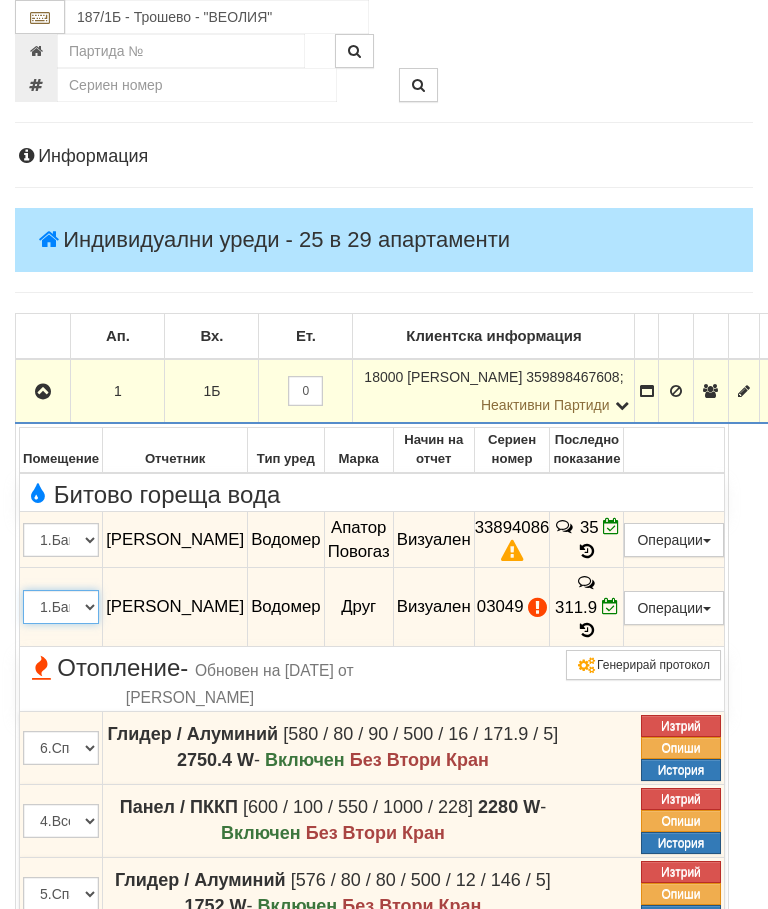 select on "2" 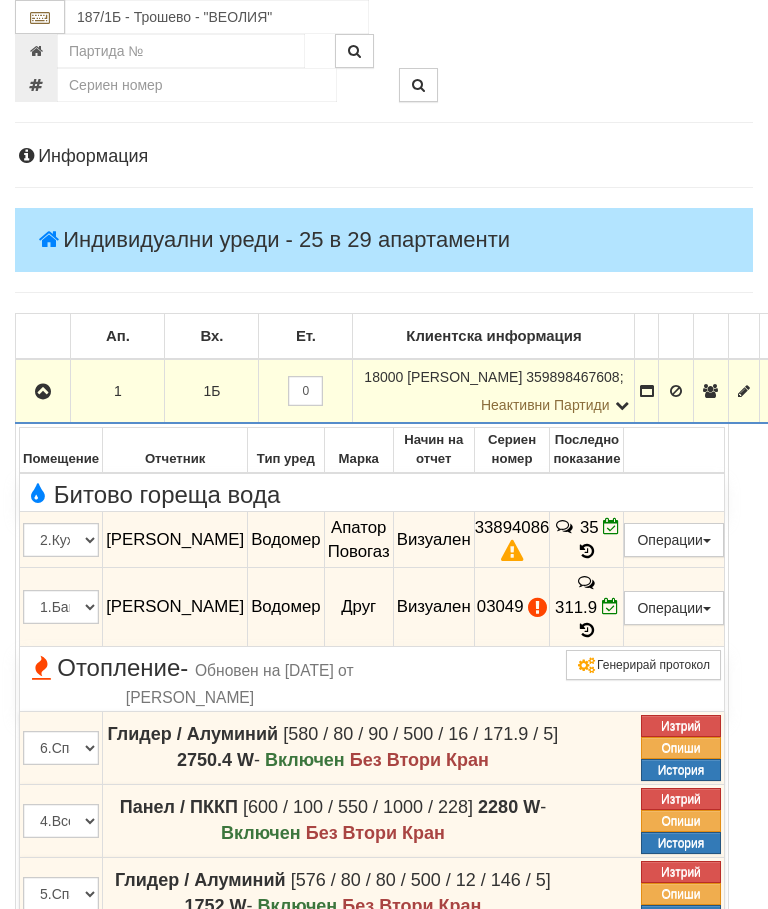 click on "Редакция / Протокол" at bounding box center [0, 0] 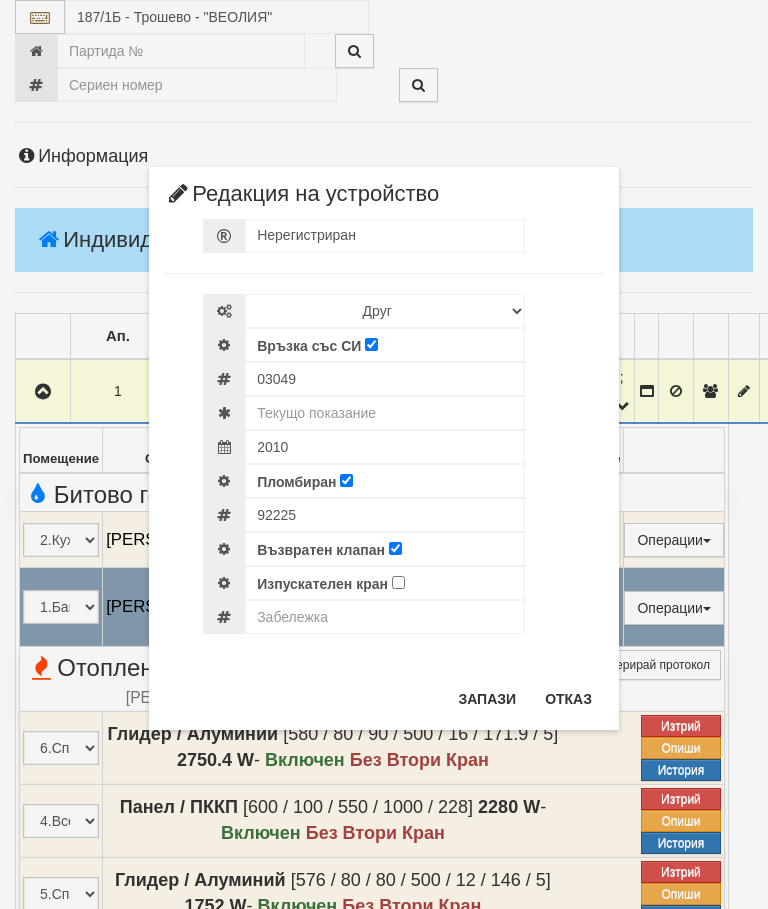 click on "×    Редакция на устройство
Нерегистриран
Избери Марка и модел
Апатор Повогаз
Друг
Кундис Радио
Сименс Визуален
Сименс Радио
Техем
Връзка със СИ
03049" at bounding box center (384, 365) 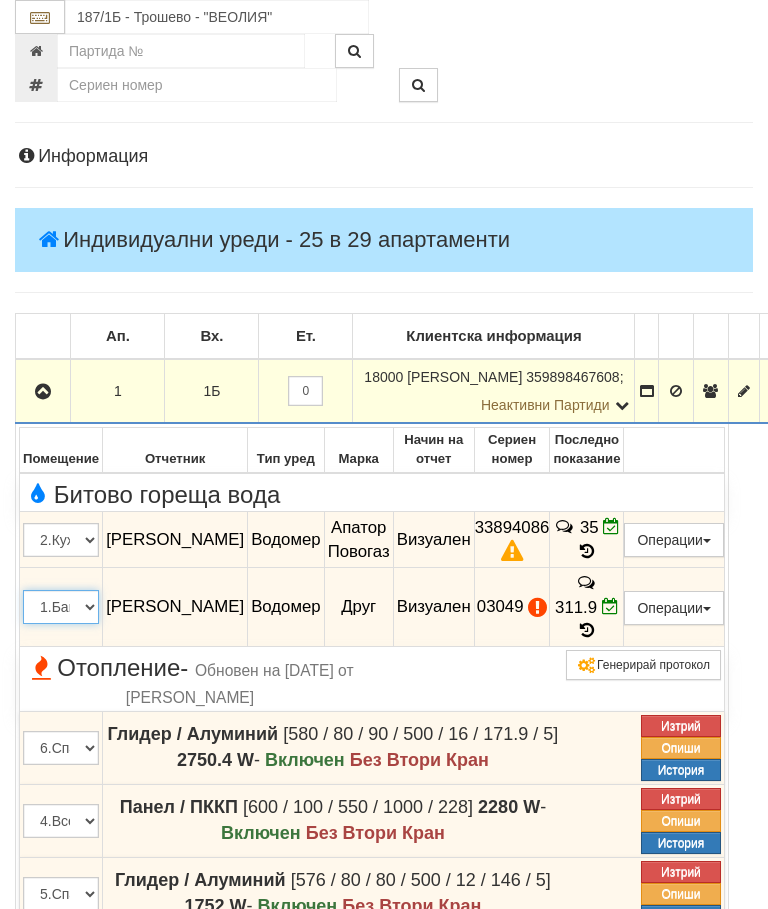 click on "1.Баня
2.Кухня
3.Тоалетна
4.Всекидневна
5.Спалня 1
6.Спалня 2
7.Коридор
8.Тераса
9.Стая 1" at bounding box center [61, 607] 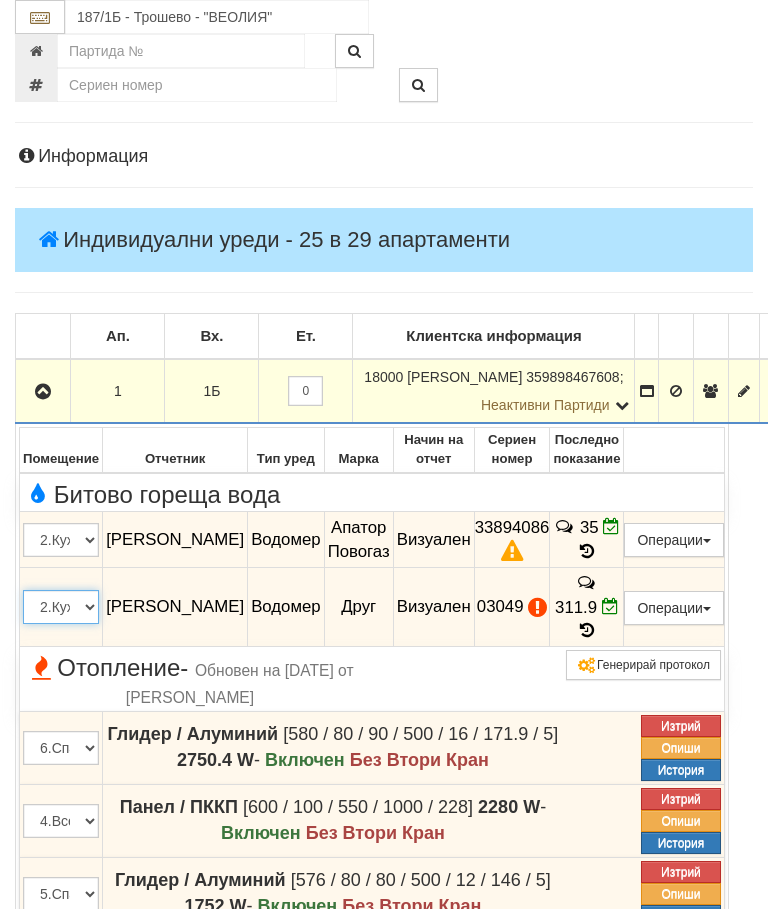 select on "1" 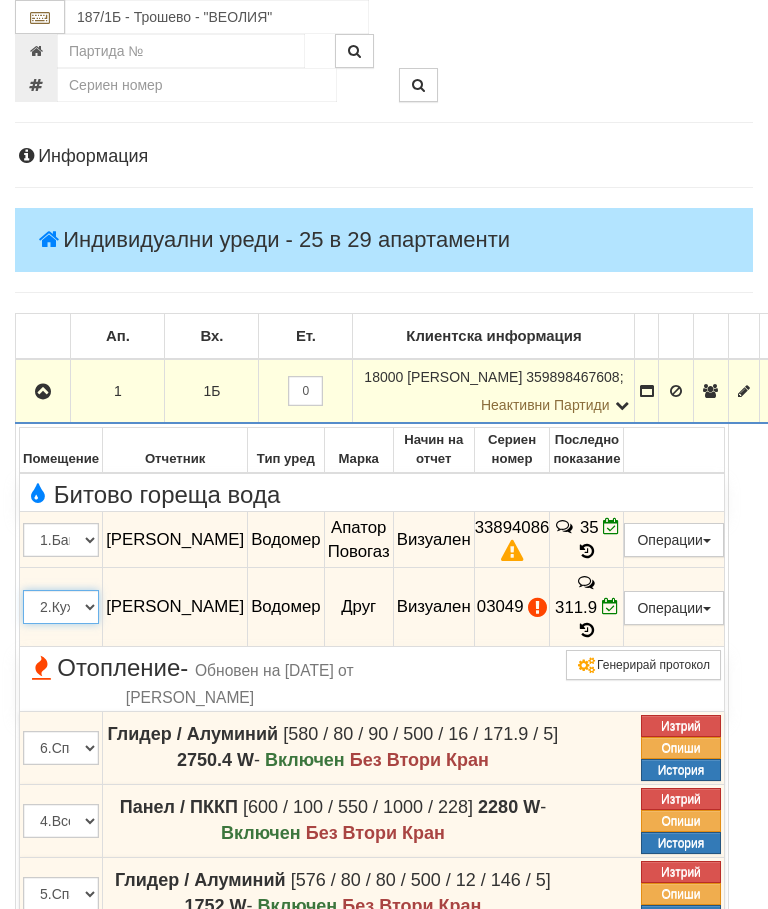 scroll, scrollTop: 284, scrollLeft: 0, axis: vertical 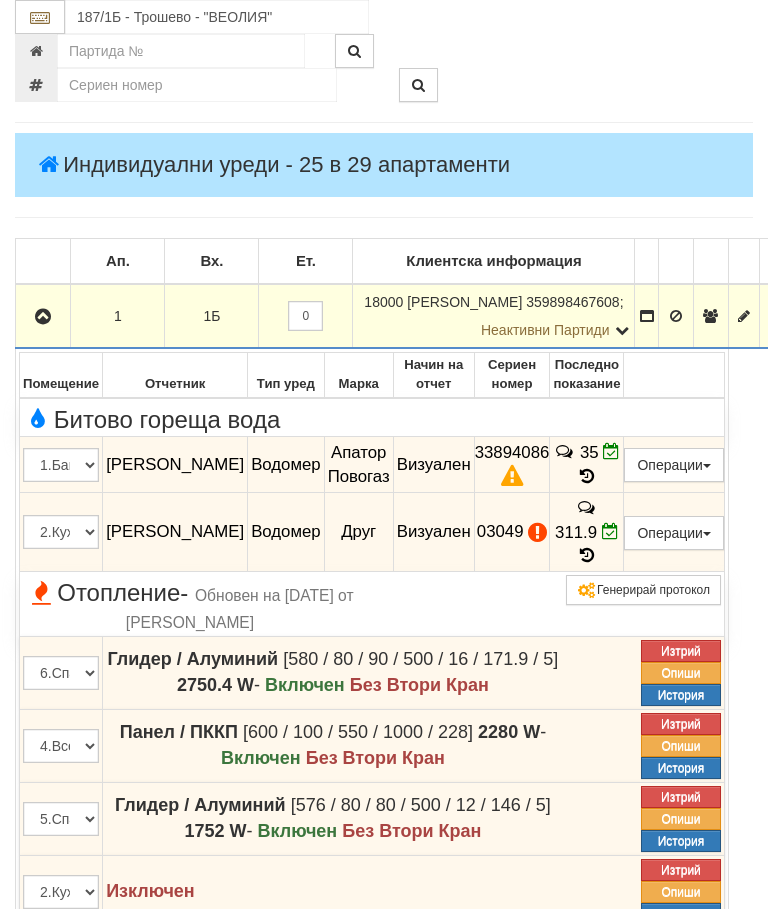 click at bounding box center (43, 317) 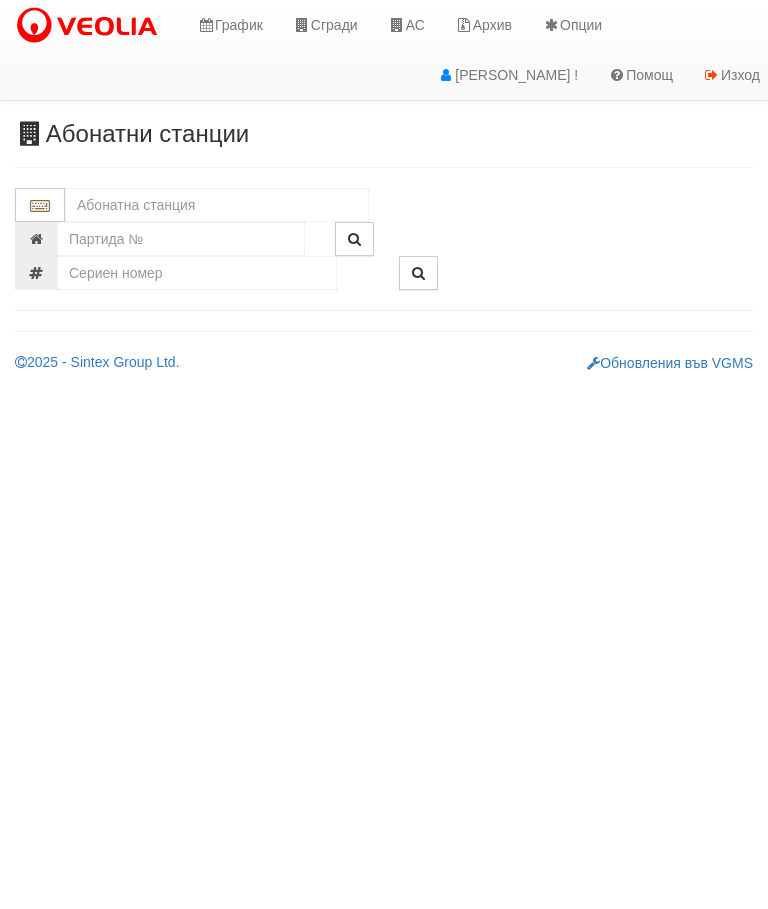 scroll, scrollTop: 0, scrollLeft: 0, axis: both 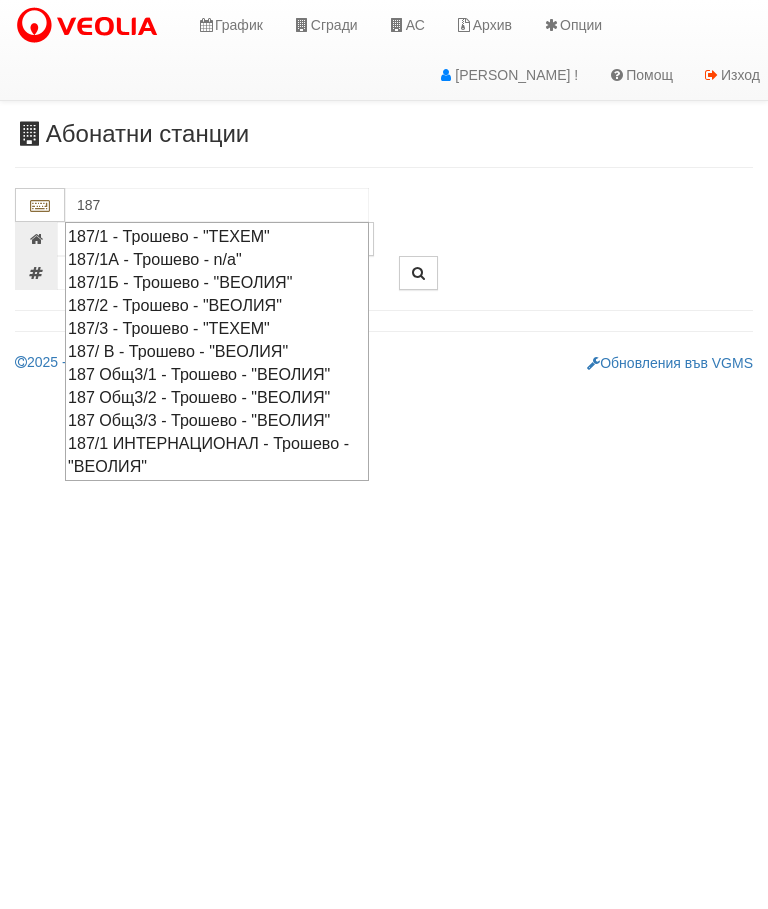 click on "187/2 - Трошево - "ВЕОЛИЯ"" at bounding box center [217, 305] 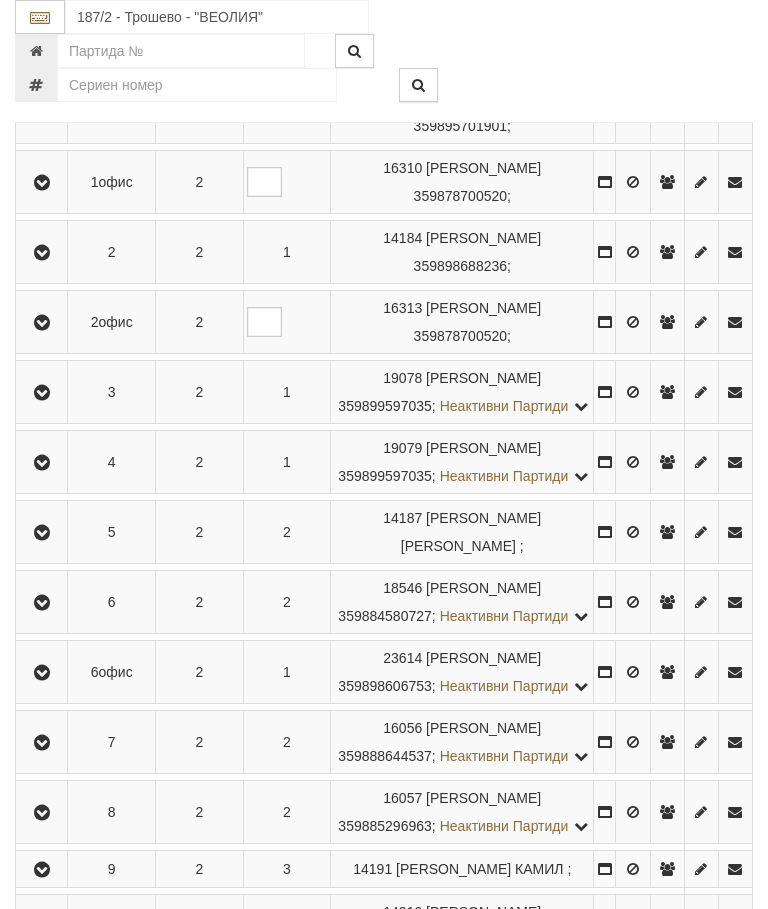 scroll, scrollTop: 528, scrollLeft: 0, axis: vertical 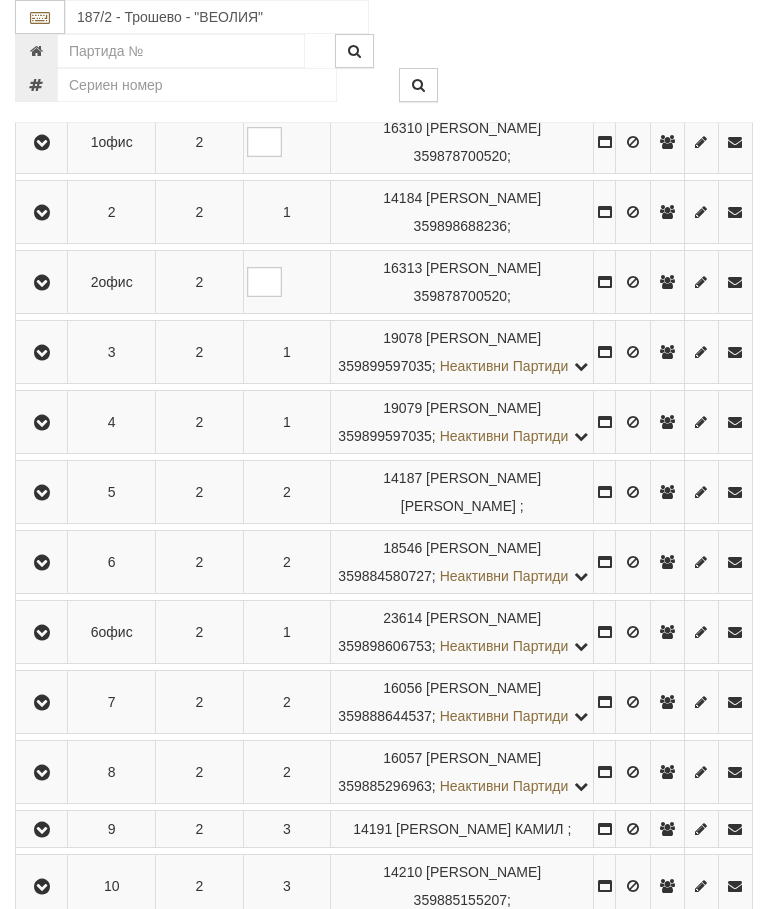 click at bounding box center (42, 633) 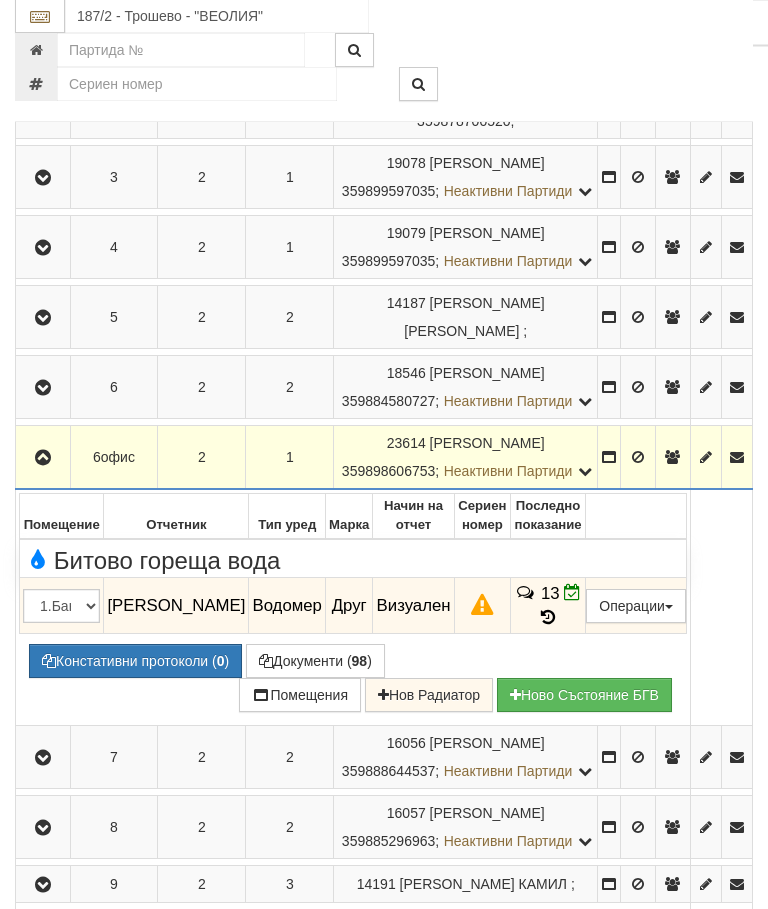 scroll, scrollTop: 703, scrollLeft: 0, axis: vertical 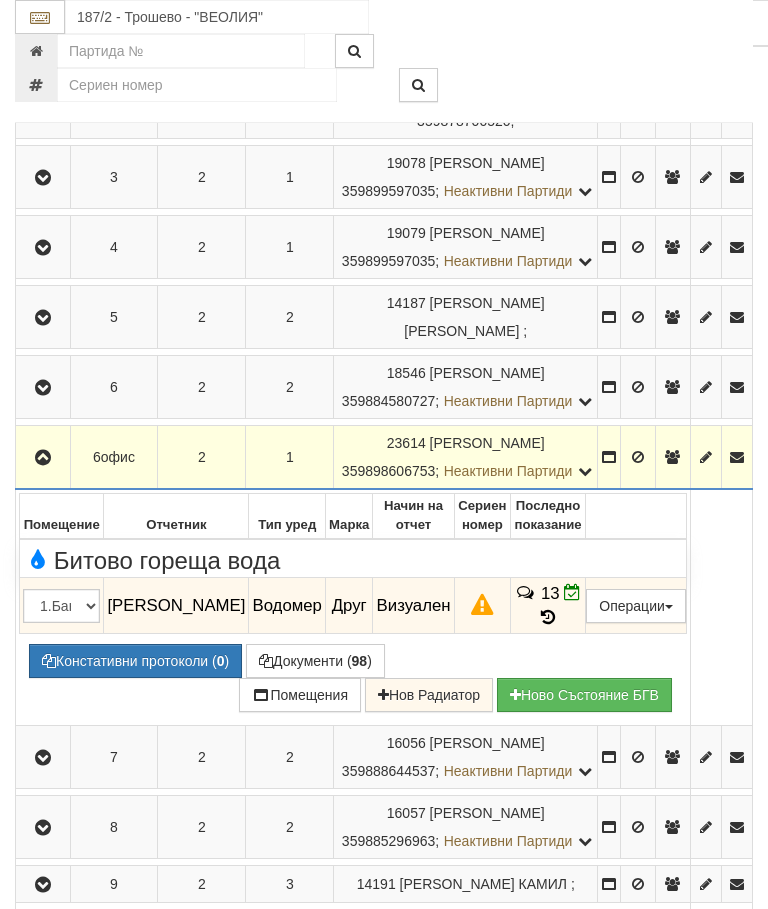 click on "Констативни протоколи ( 0 )" at bounding box center [135, 661] 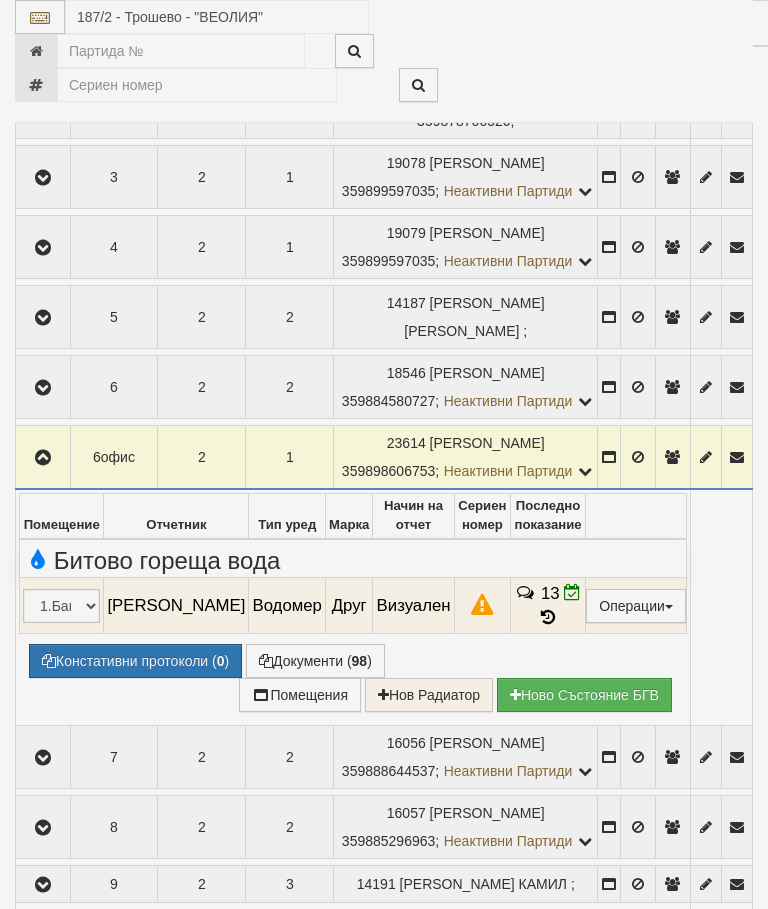 select on "10" 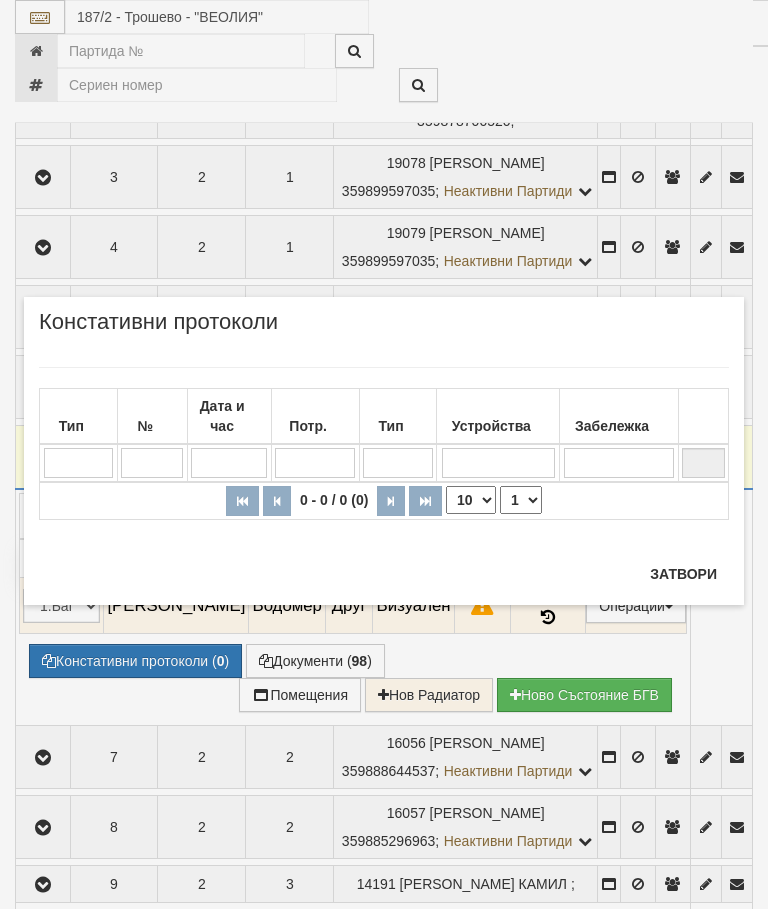 click on "Затвори" at bounding box center (683, 574) 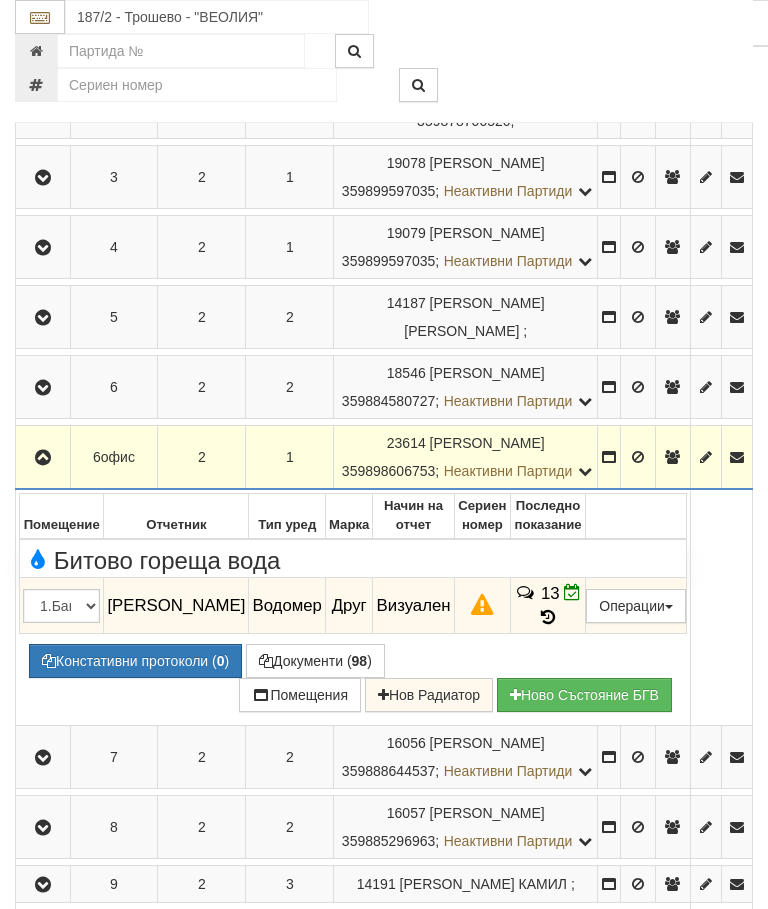 click at bounding box center (548, 617) 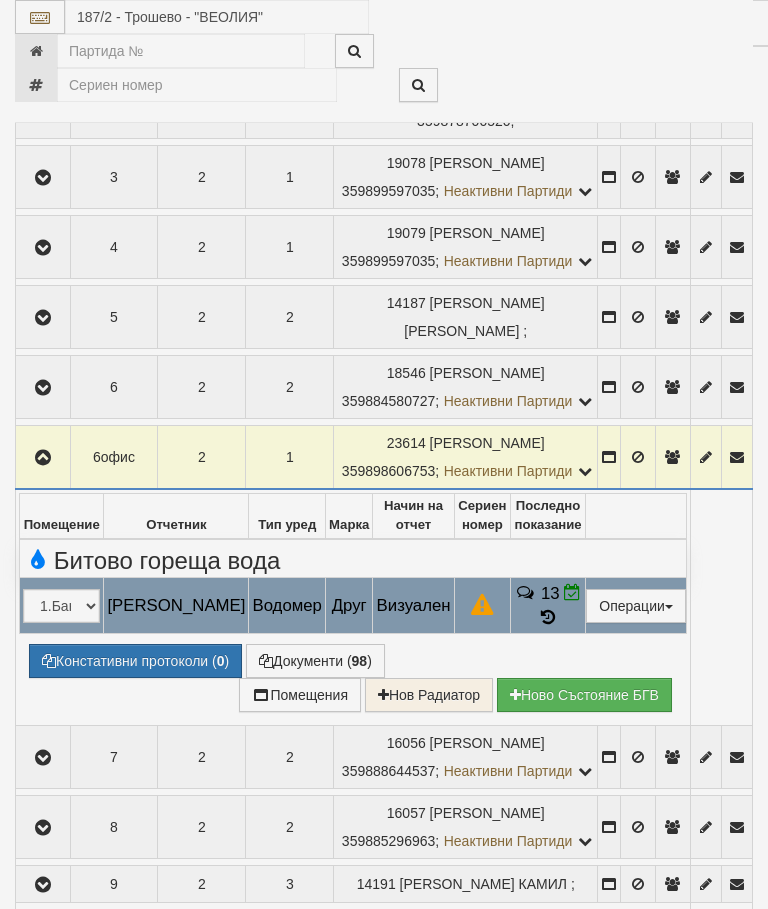 select on "10" 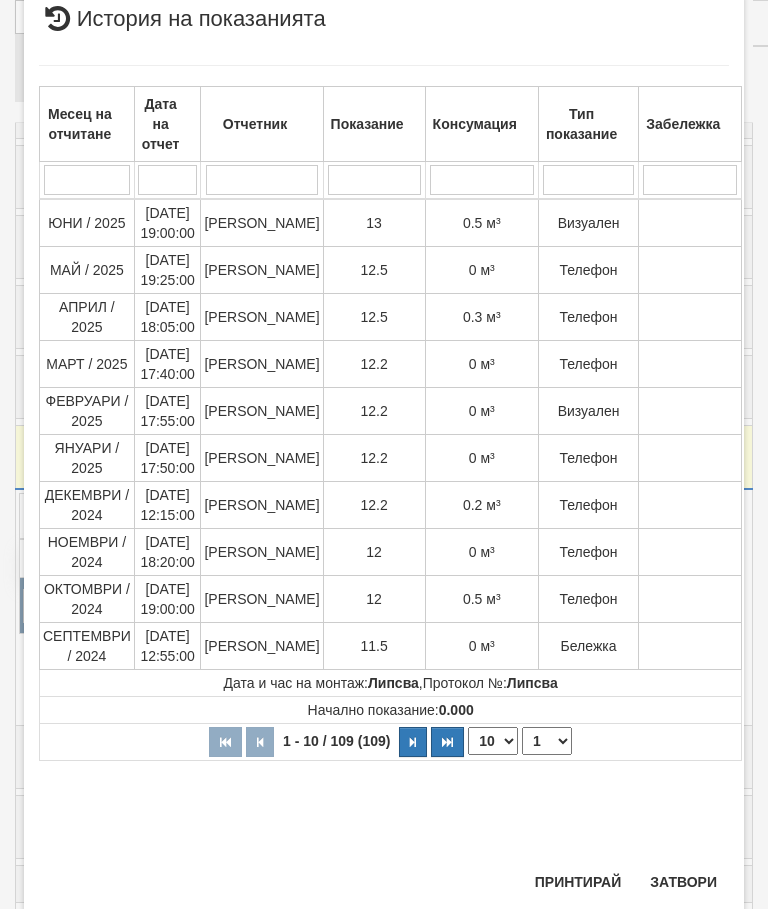 scroll, scrollTop: 1328, scrollLeft: 0, axis: vertical 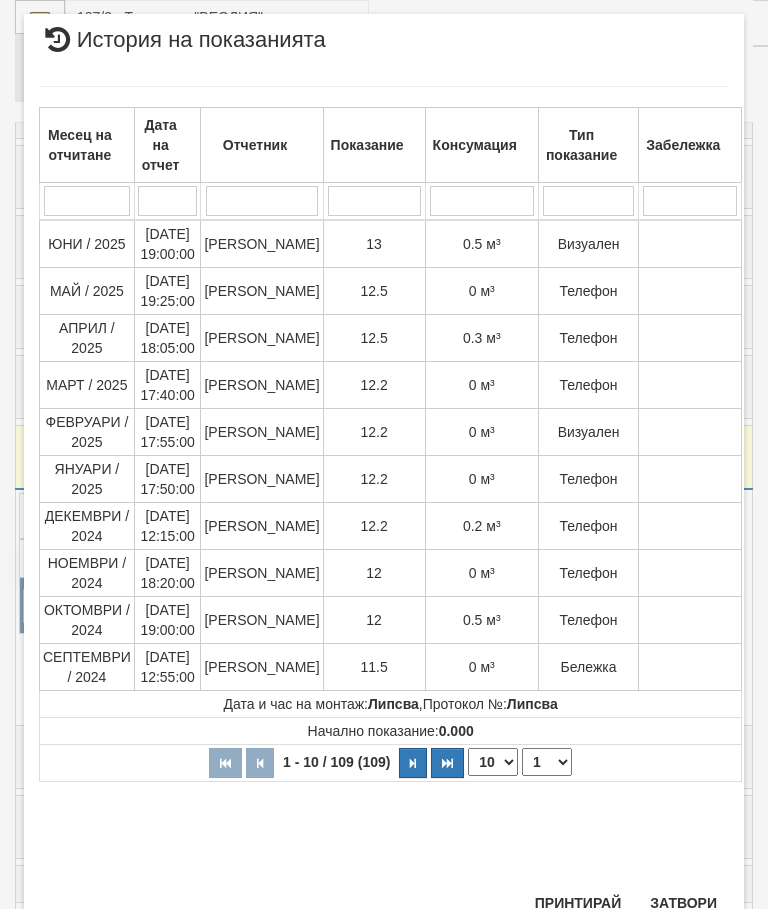 click on "Затвори" at bounding box center [683, 903] 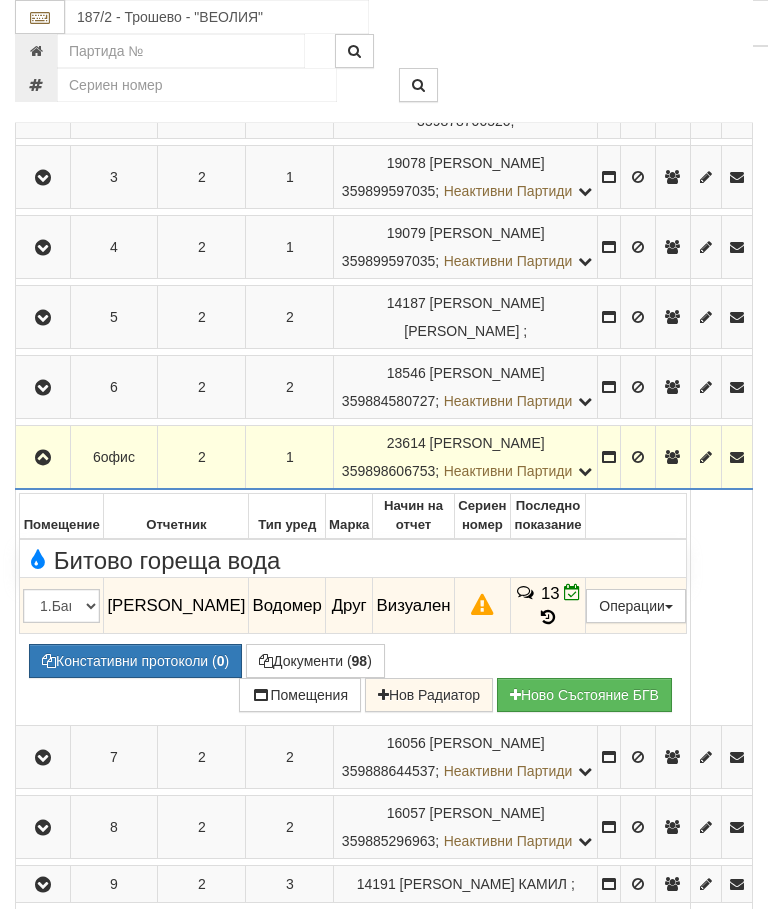 click on "Предписание (УПП)" at bounding box center [0, 0] 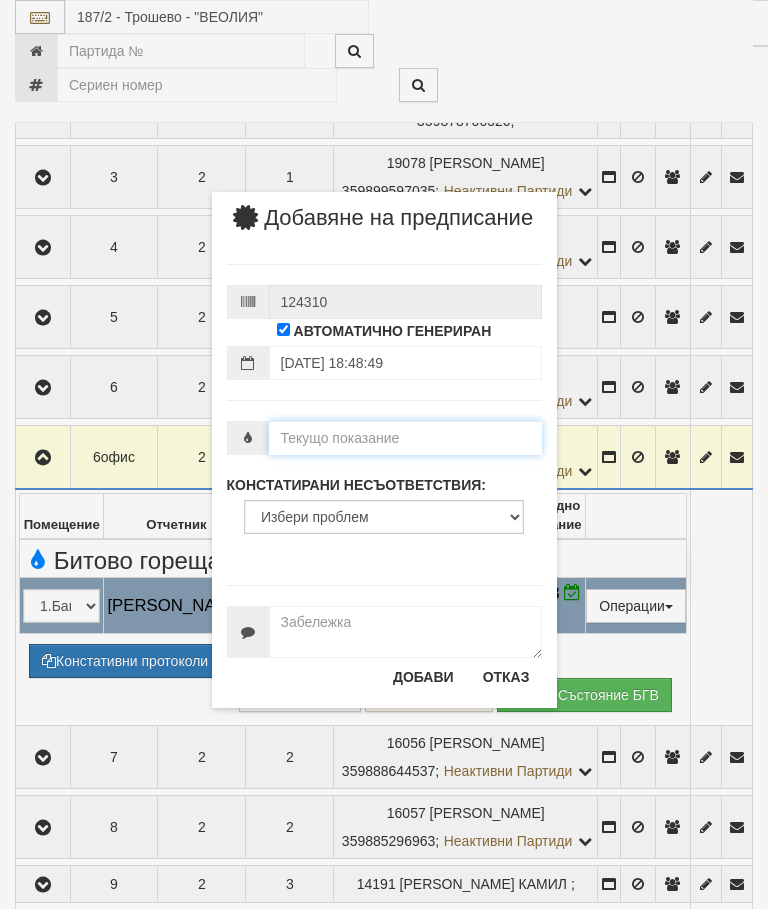 click at bounding box center (405, 438) 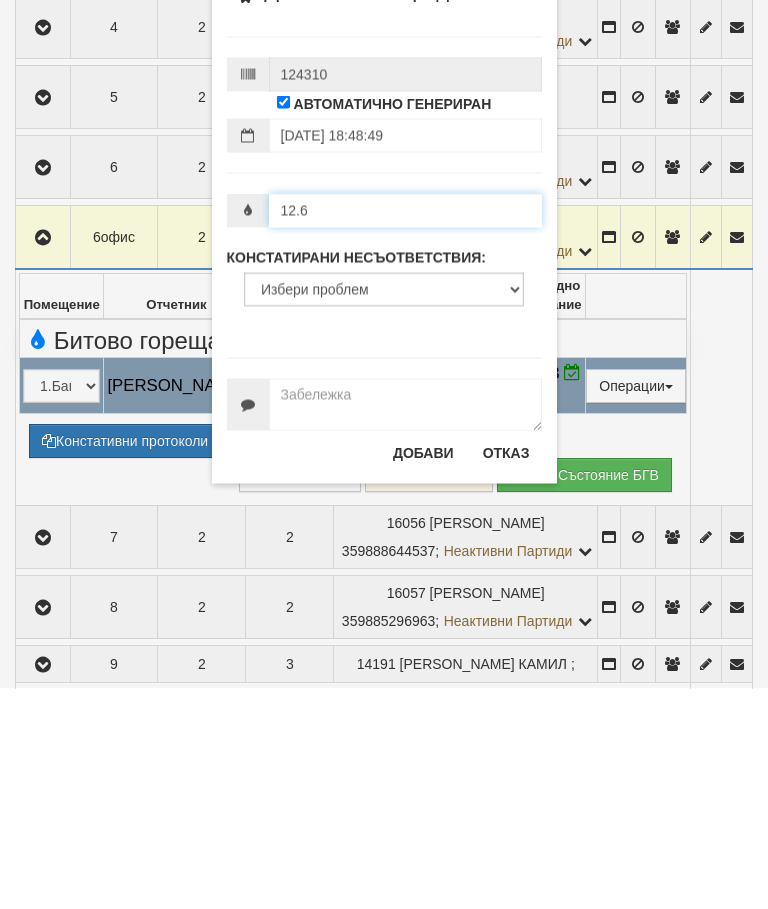 type on "12.6" 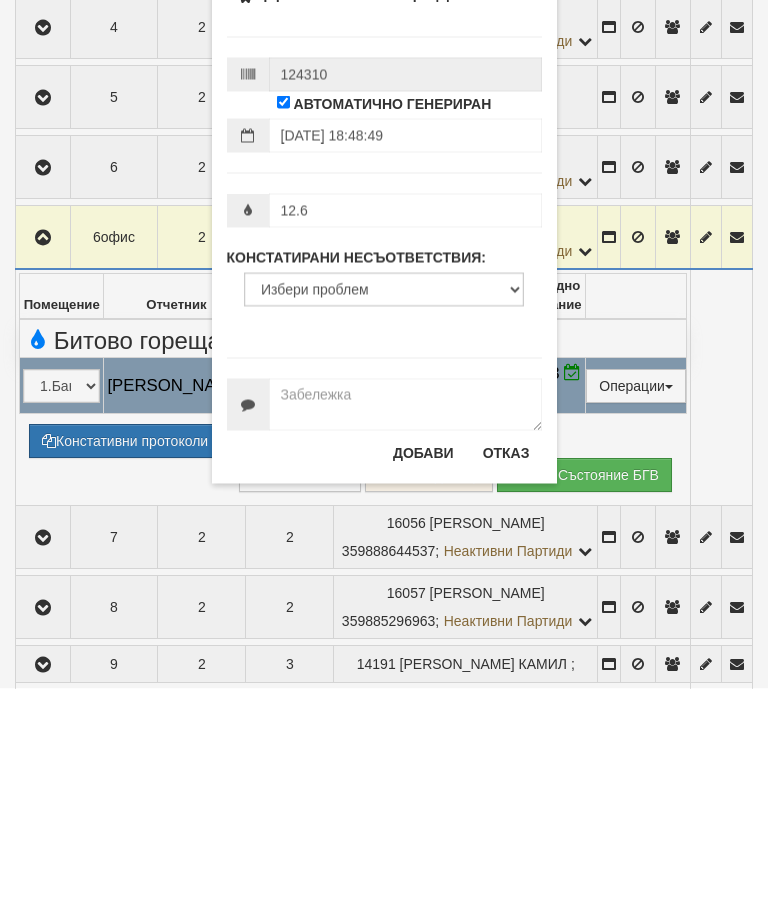 click on "График
Сгради
АС
Архив
Опции
Здравей  Стефка !
Помощ
Изход
Абонатни станции" at bounding box center [384, 1216] 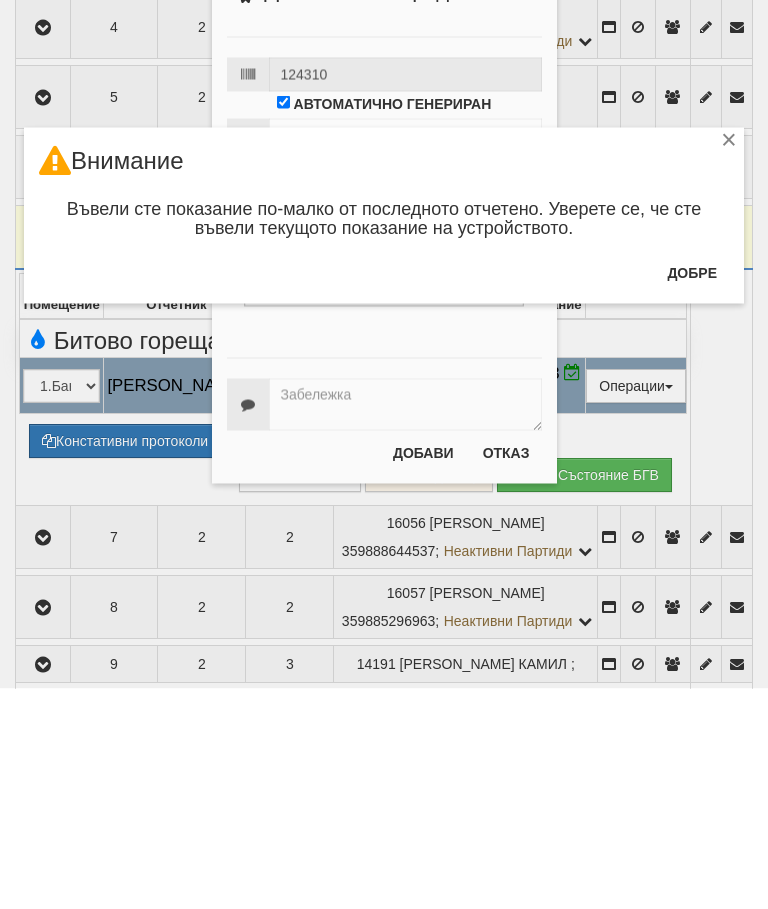 scroll, scrollTop: 923, scrollLeft: 0, axis: vertical 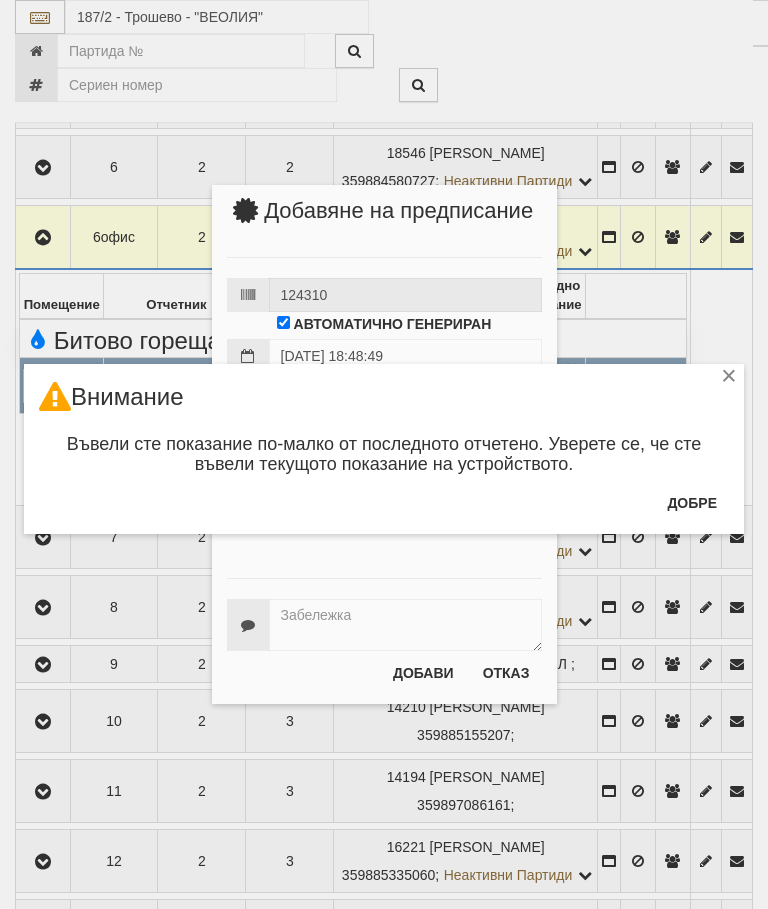 click on "Добре" at bounding box center [692, 503] 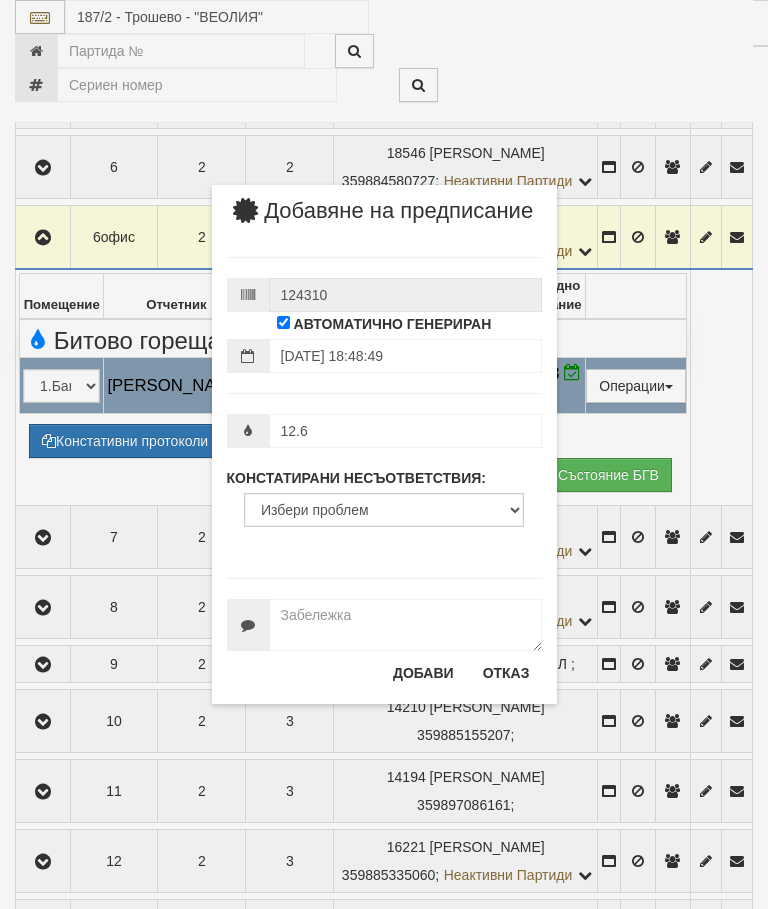 click on "Отказ" at bounding box center [506, 673] 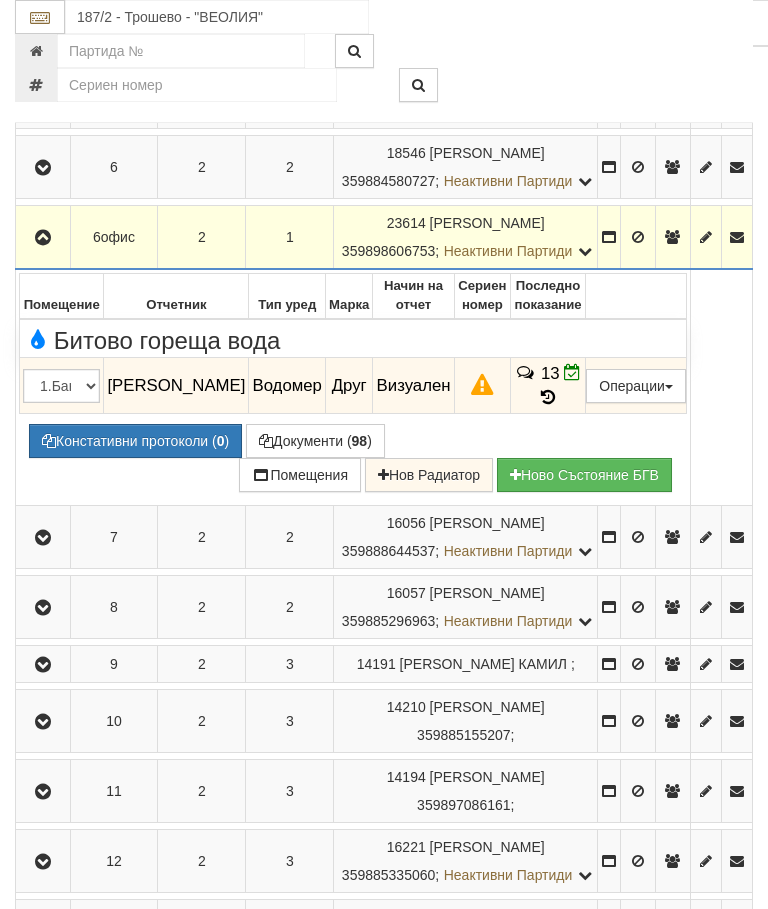 click at bounding box center [43, 237] 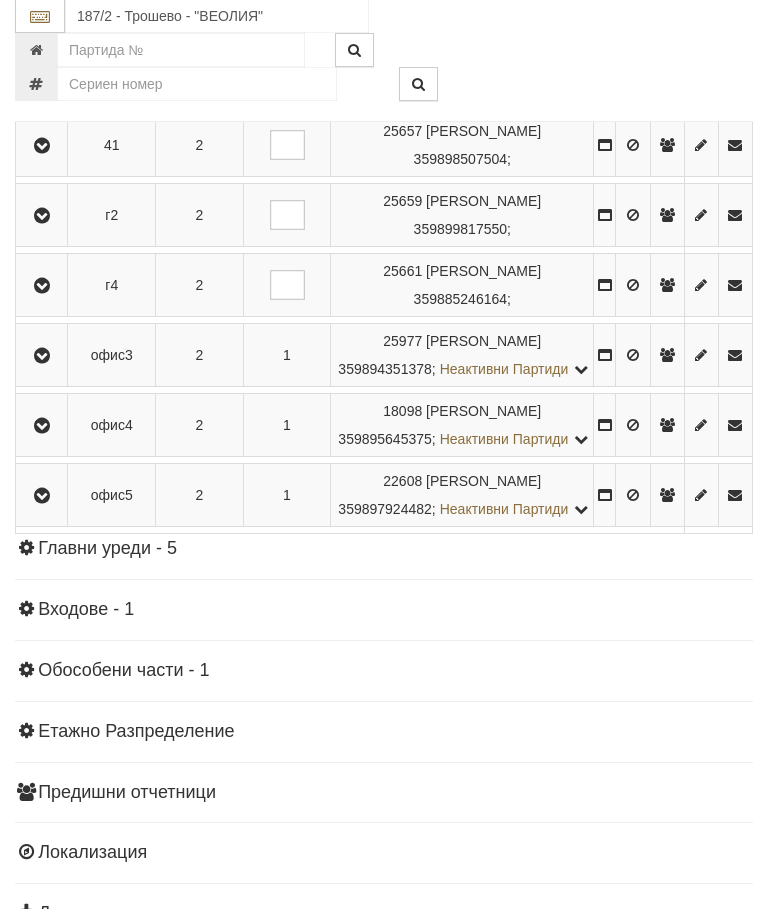 scroll, scrollTop: 2601, scrollLeft: 0, axis: vertical 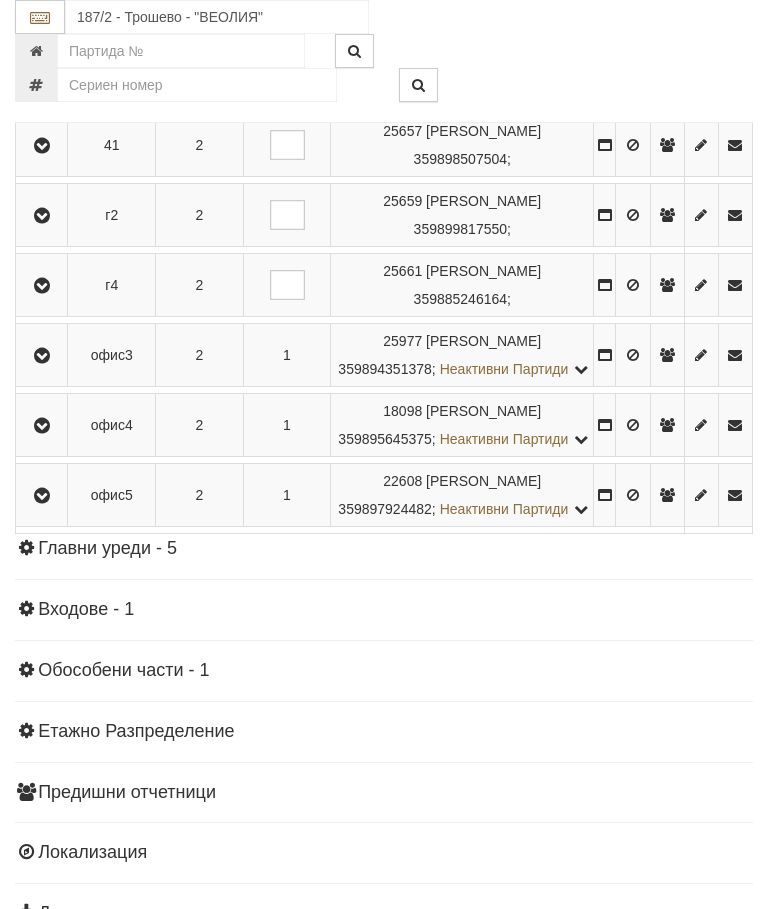 click at bounding box center [42, 356] 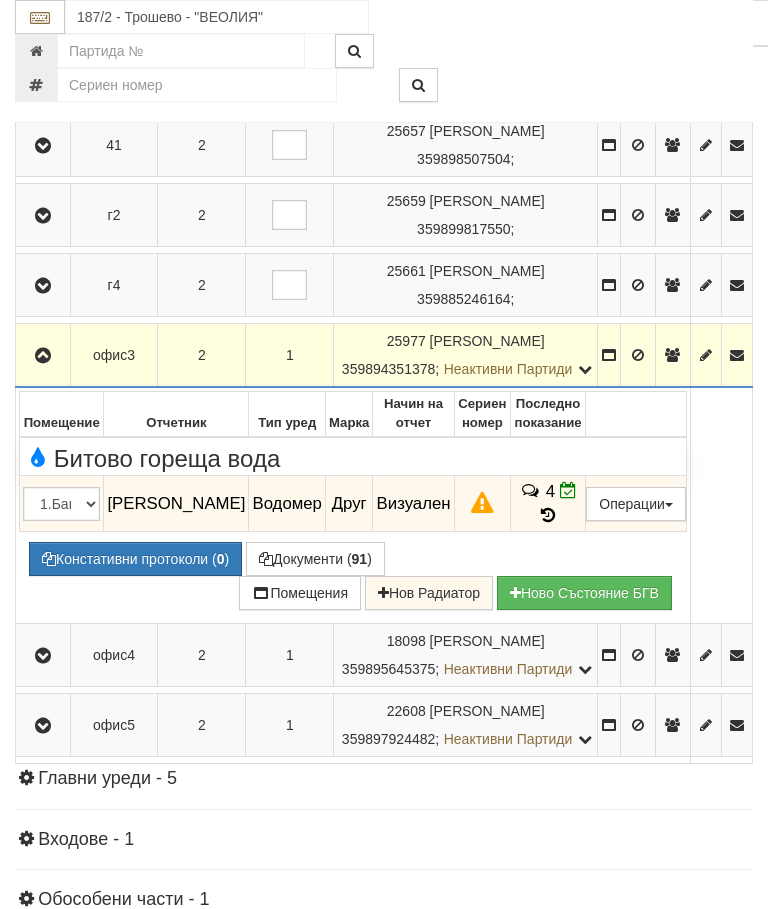 click on "Констативни протоколи ( 0 )" at bounding box center [135, 559] 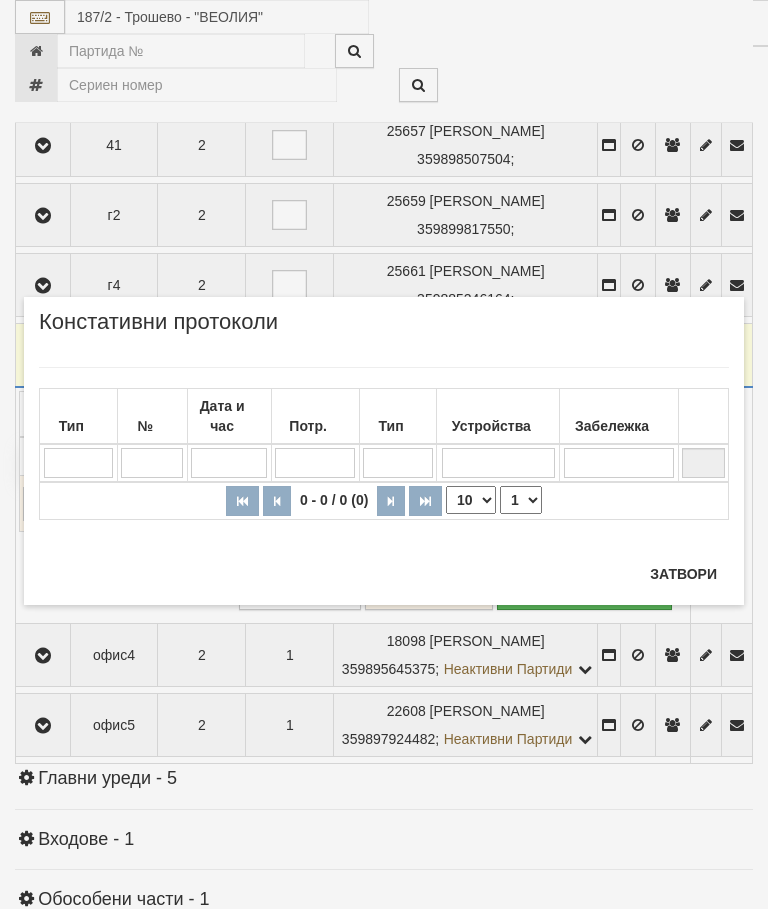 click on "Затвори" at bounding box center [683, 574] 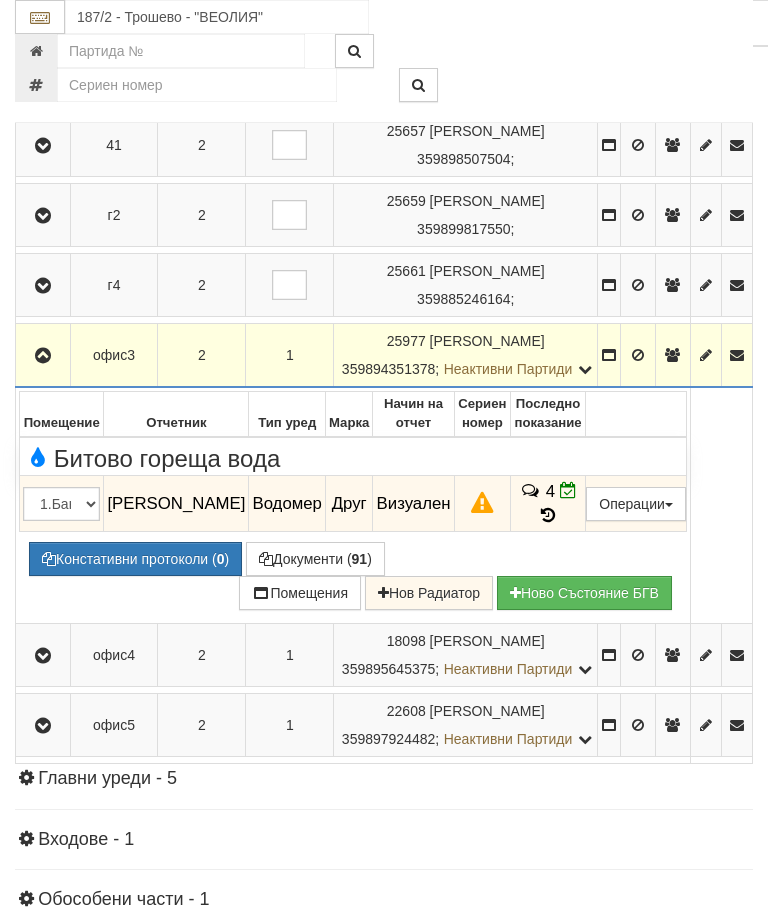 click at bounding box center [43, 356] 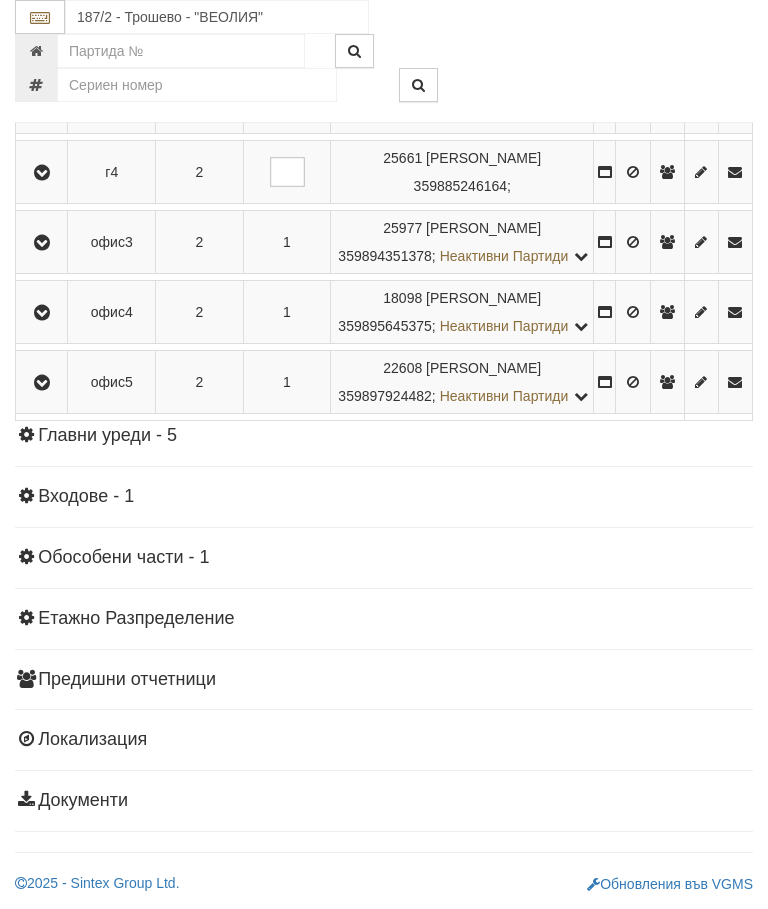 scroll, scrollTop: 3059, scrollLeft: 0, axis: vertical 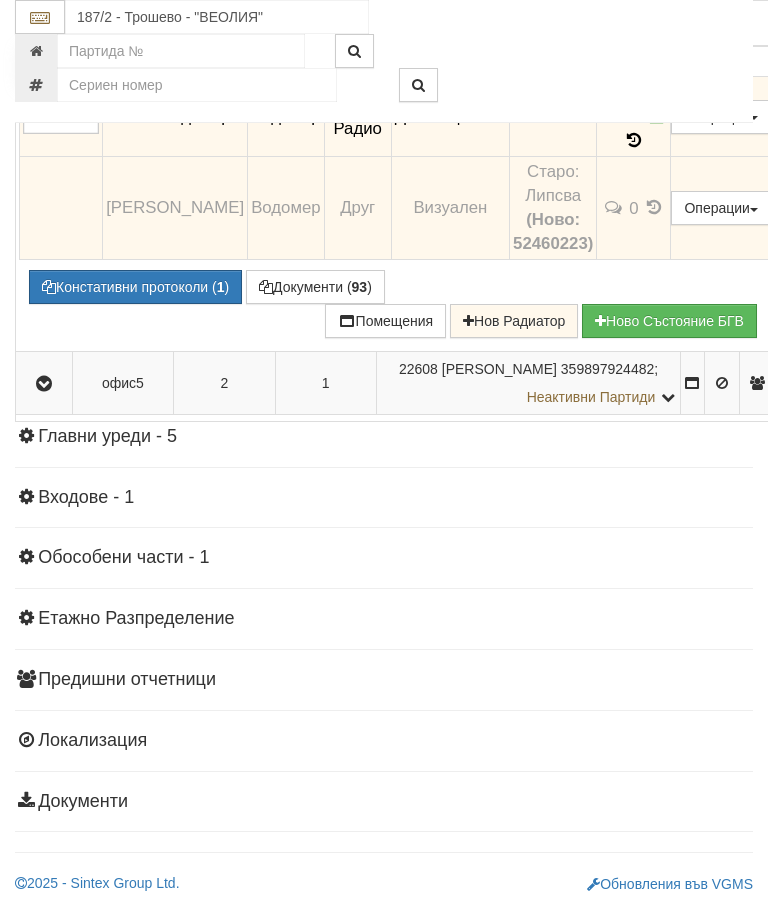 click at bounding box center (44, -43) 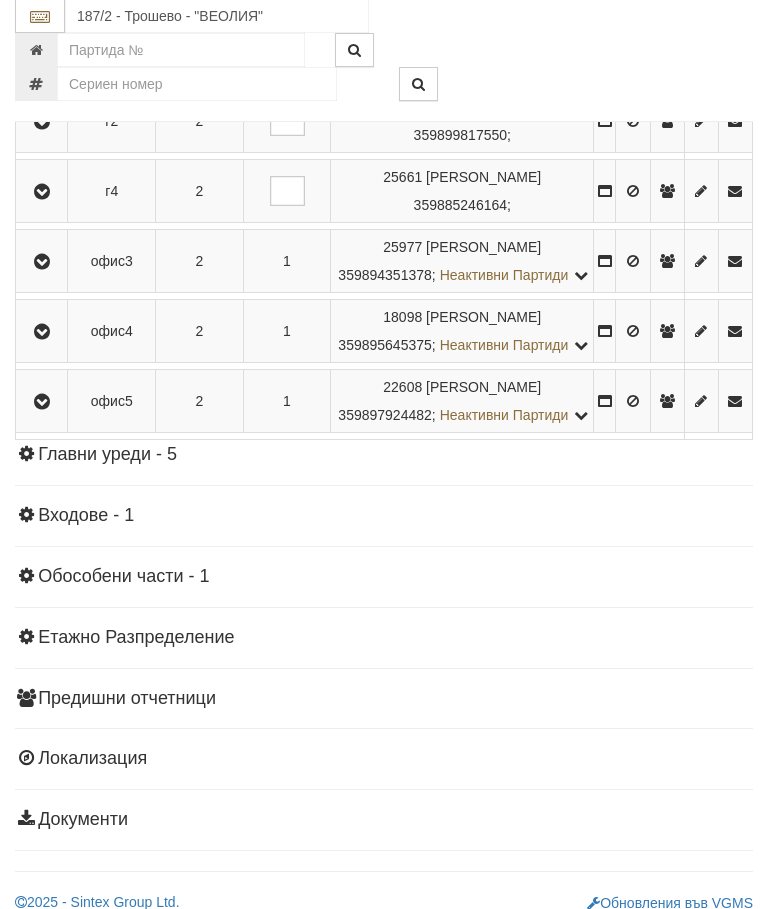 scroll, scrollTop: 2707, scrollLeft: 0, axis: vertical 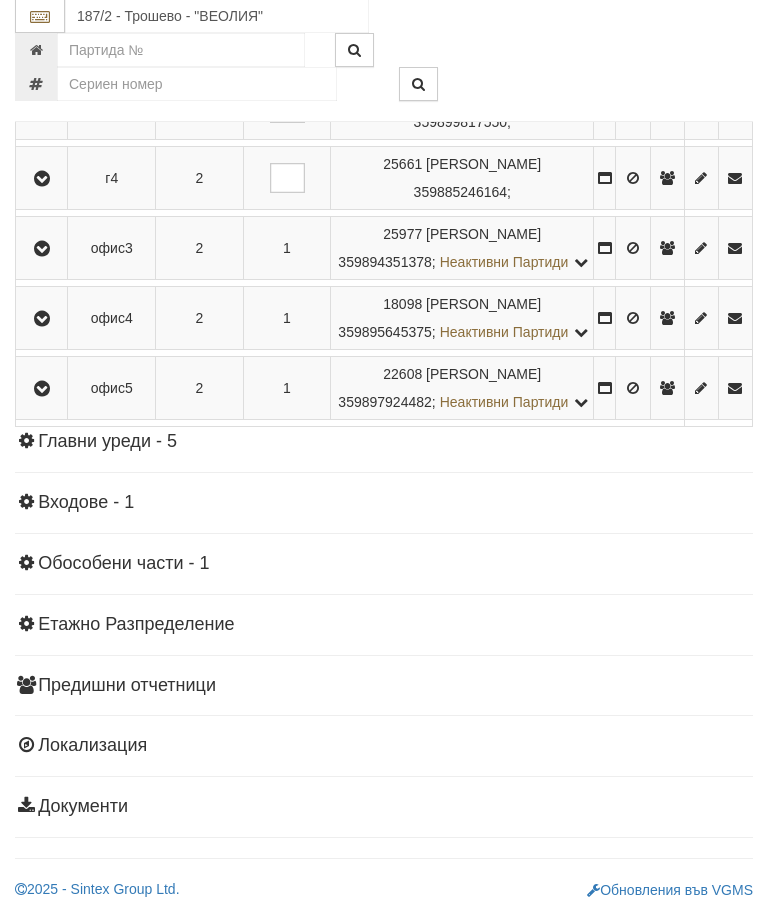 click at bounding box center [41, 389] 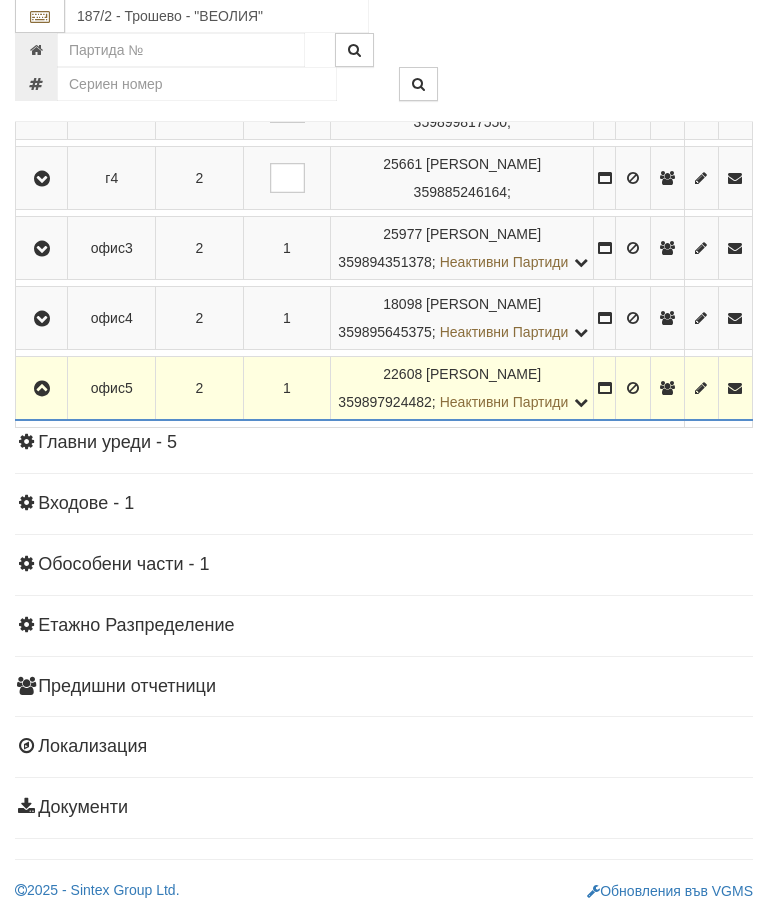 scroll, scrollTop: 2708, scrollLeft: 0, axis: vertical 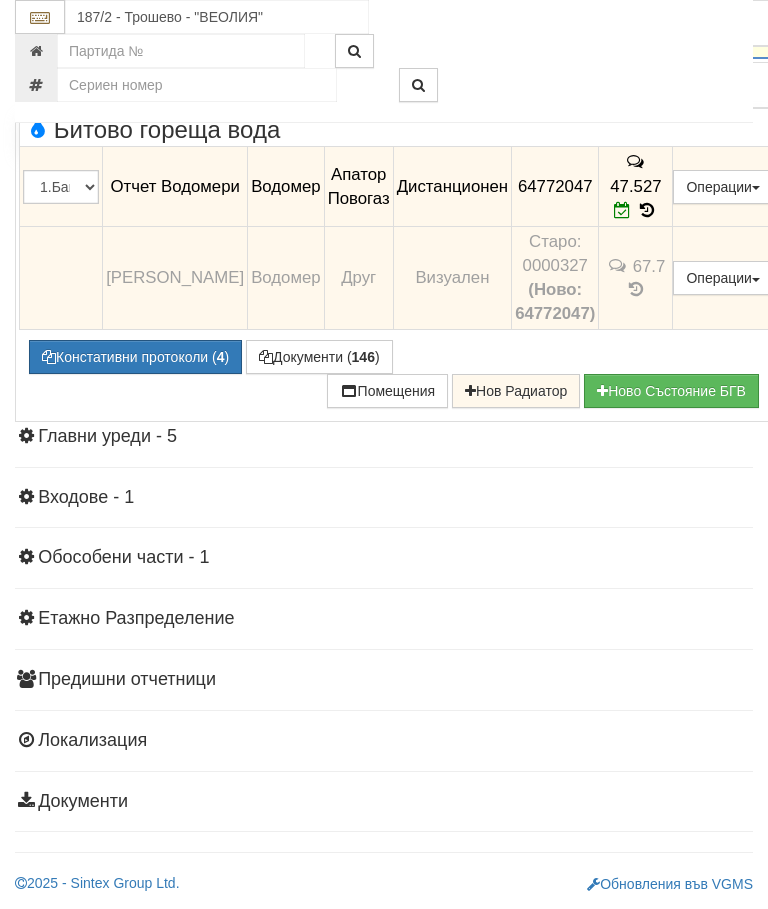 click at bounding box center (44, 26) 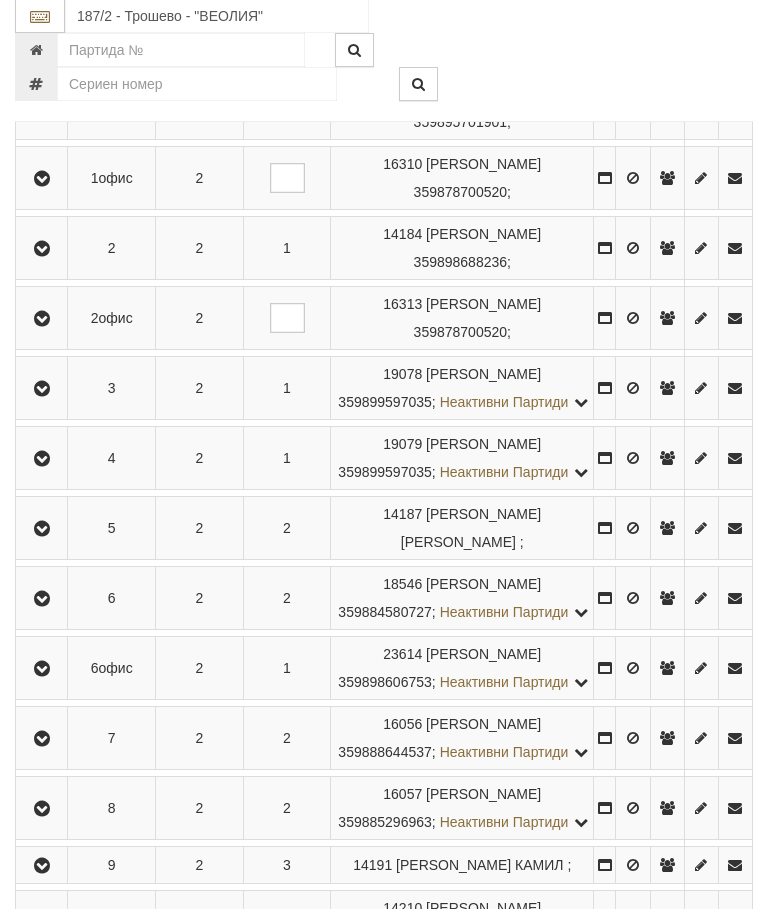 scroll, scrollTop: 408, scrollLeft: 0, axis: vertical 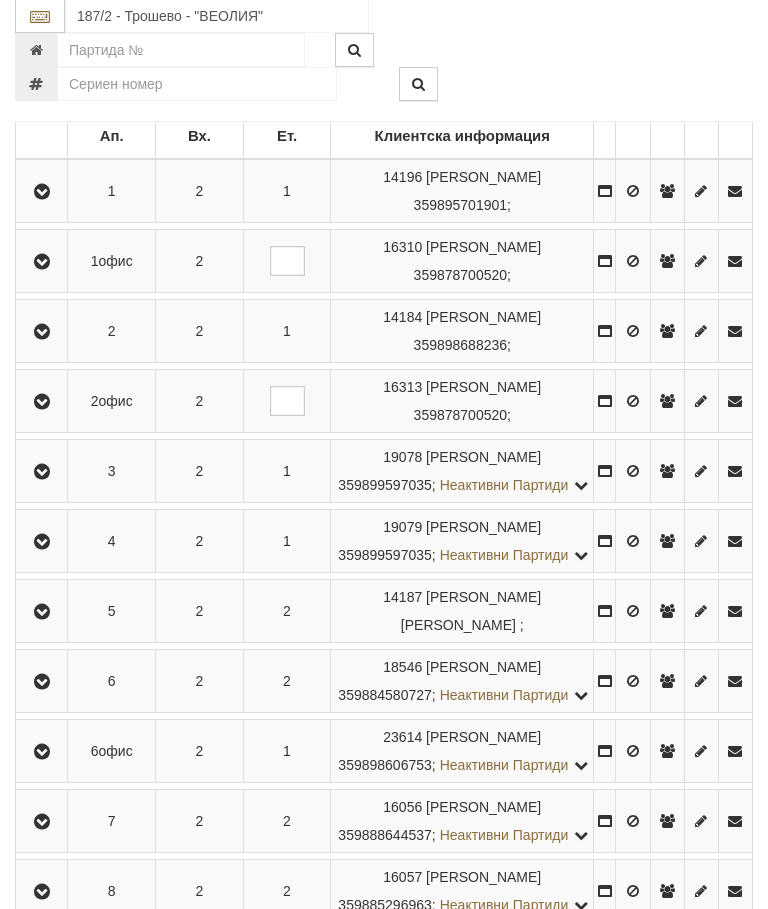 click at bounding box center [42, 403] 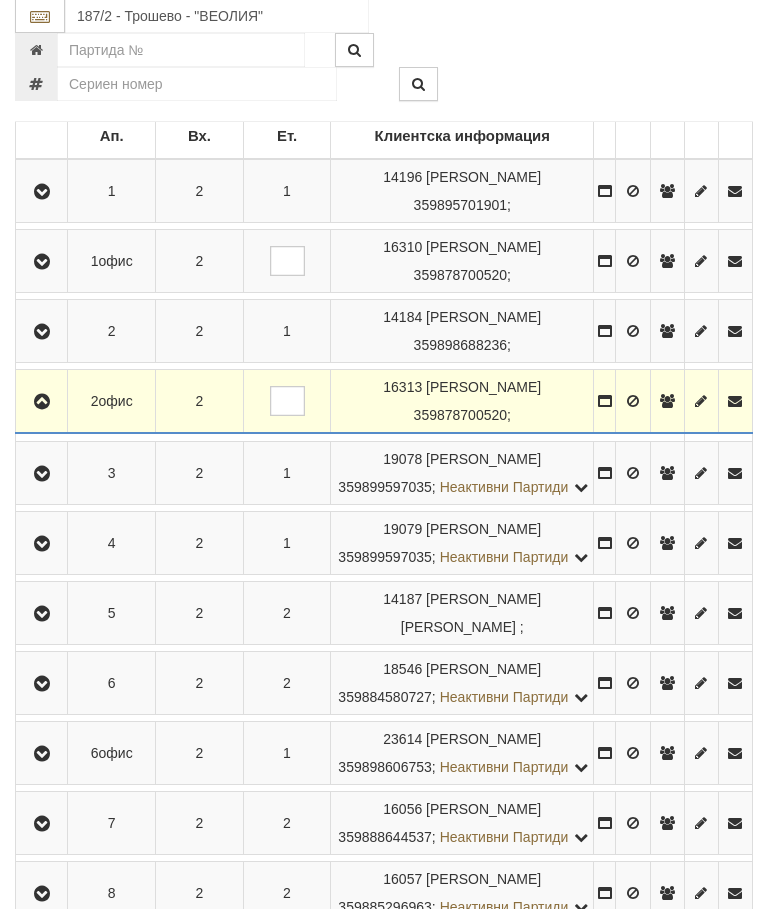 scroll, scrollTop: 409, scrollLeft: 0, axis: vertical 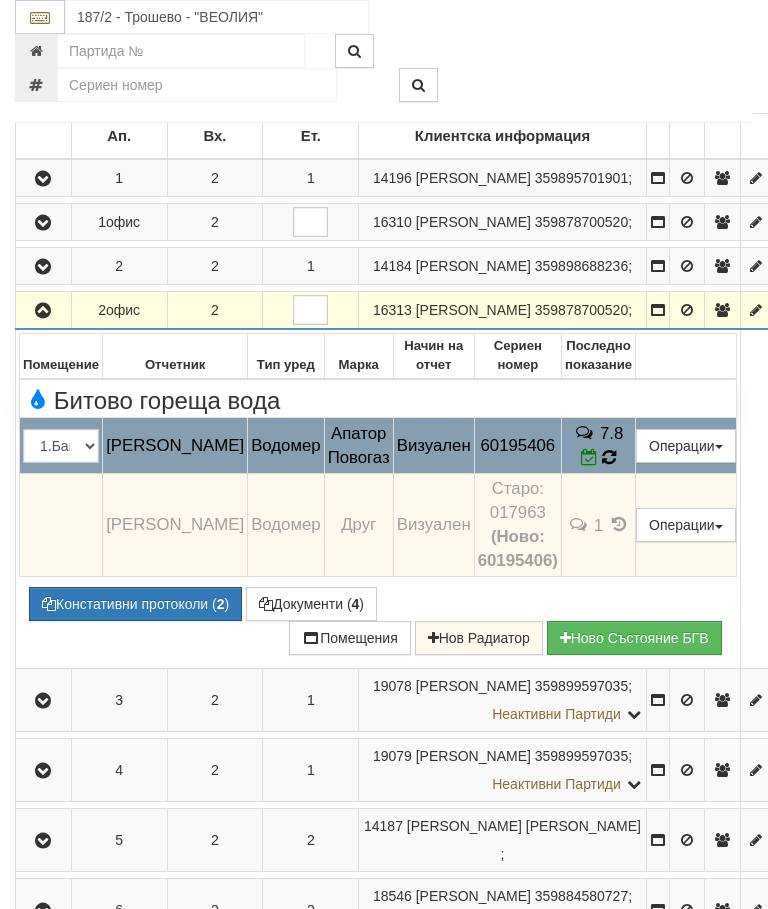 click at bounding box center [609, 457] 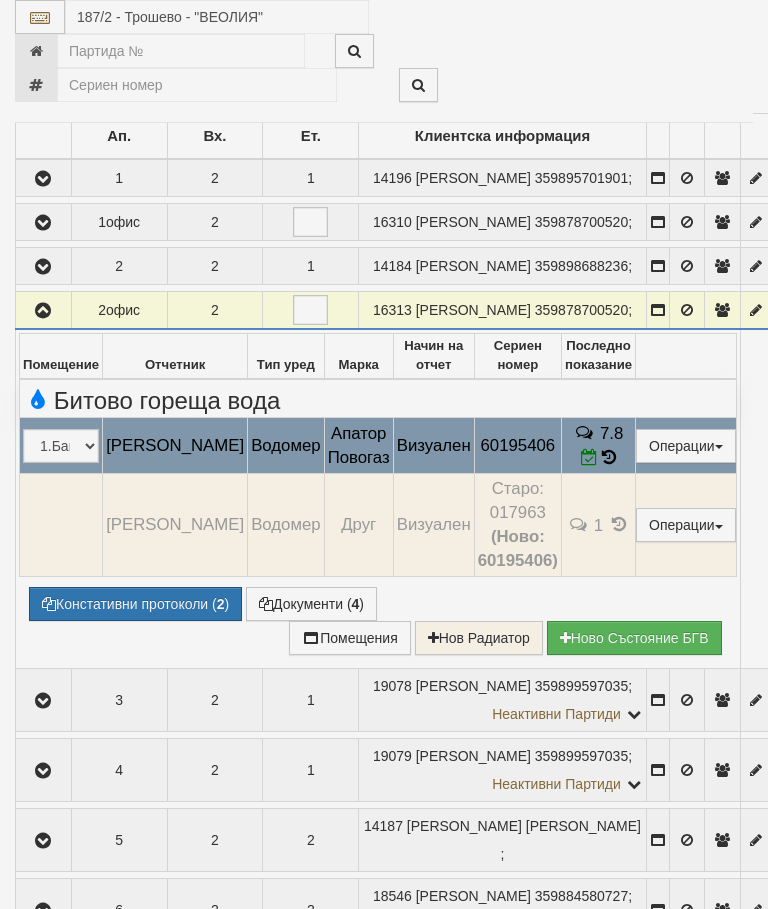 select on "10" 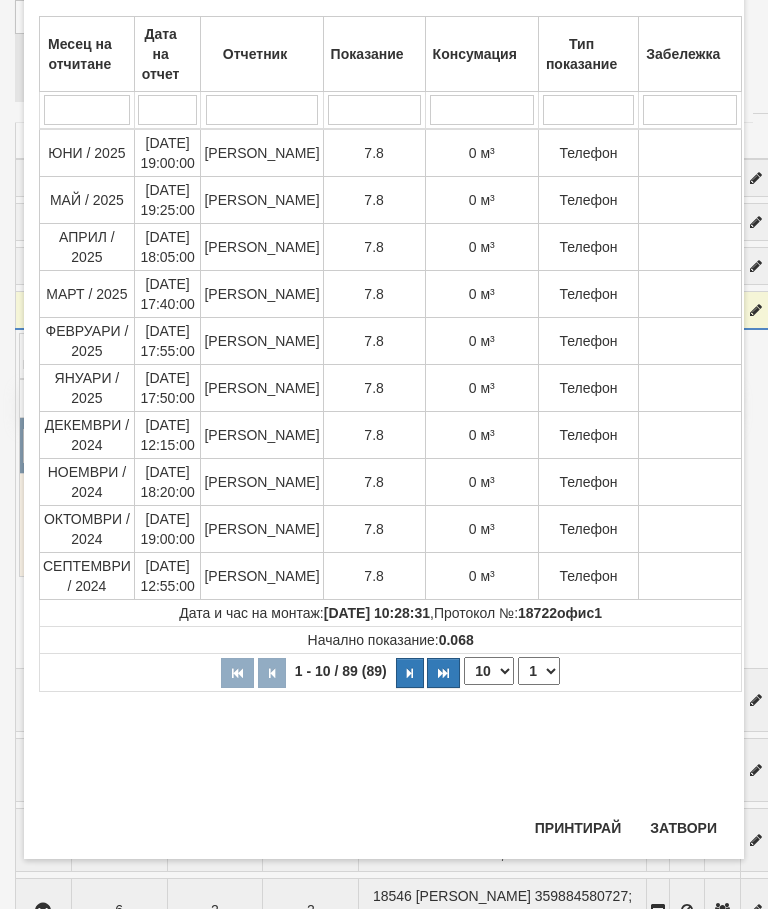 scroll, scrollTop: 899, scrollLeft: 0, axis: vertical 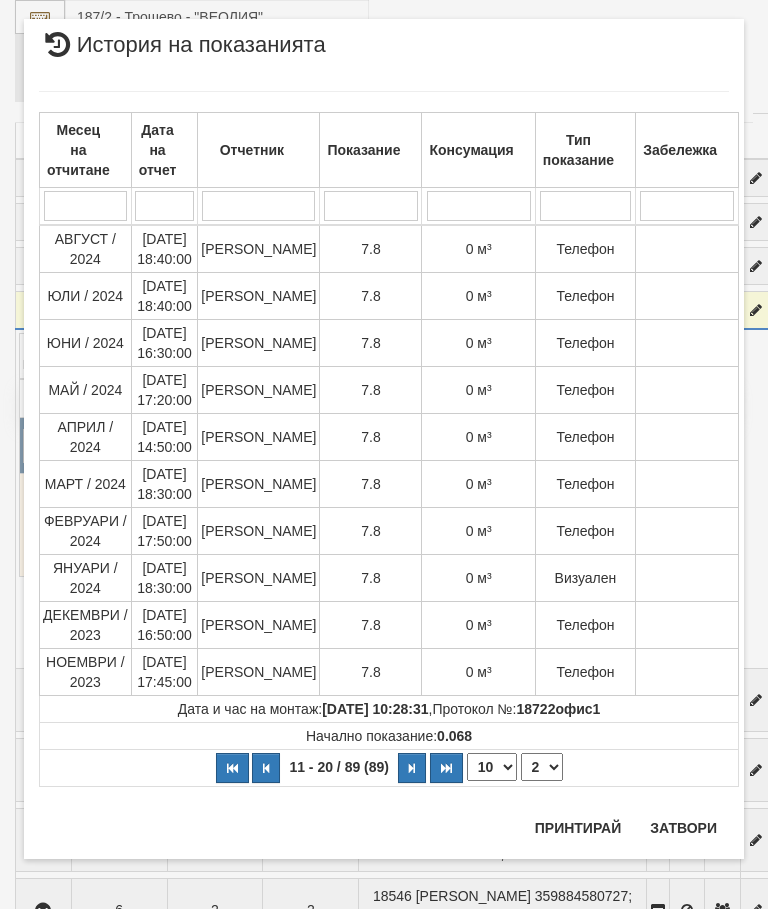 click on "1 2 3 4 5 6 7 8 9" at bounding box center (542, 767) 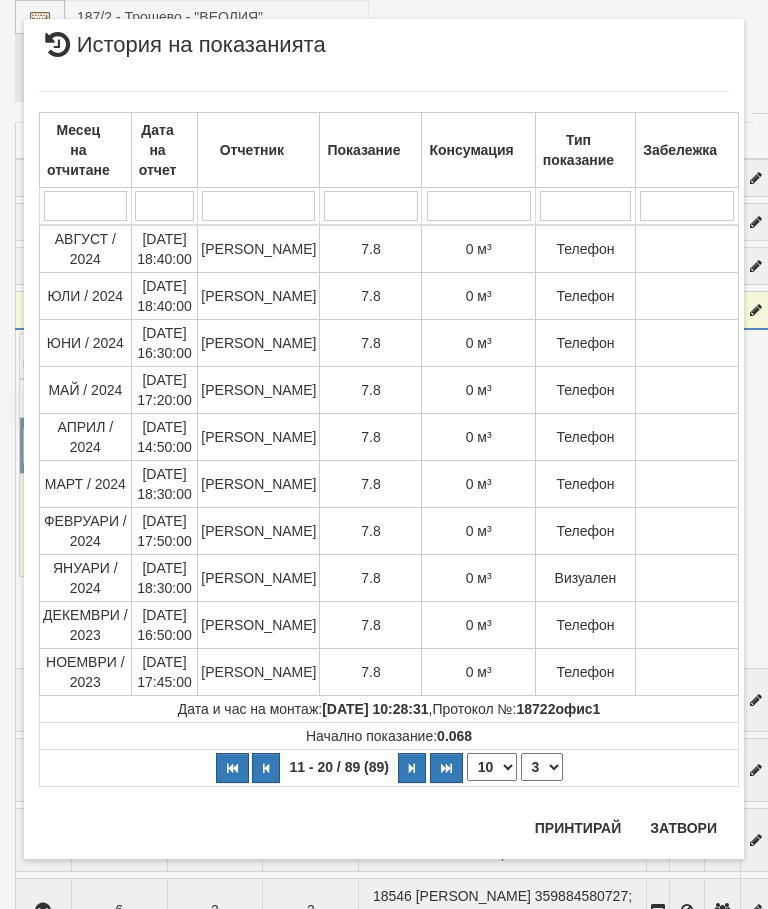 select on "3" 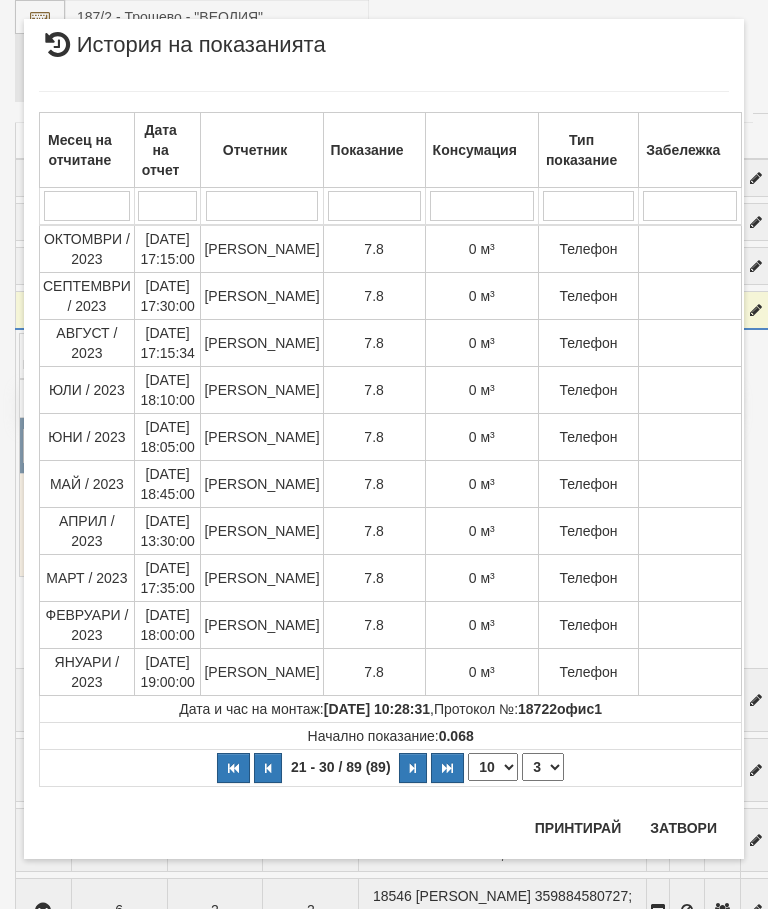click on "Затвори" at bounding box center (683, 828) 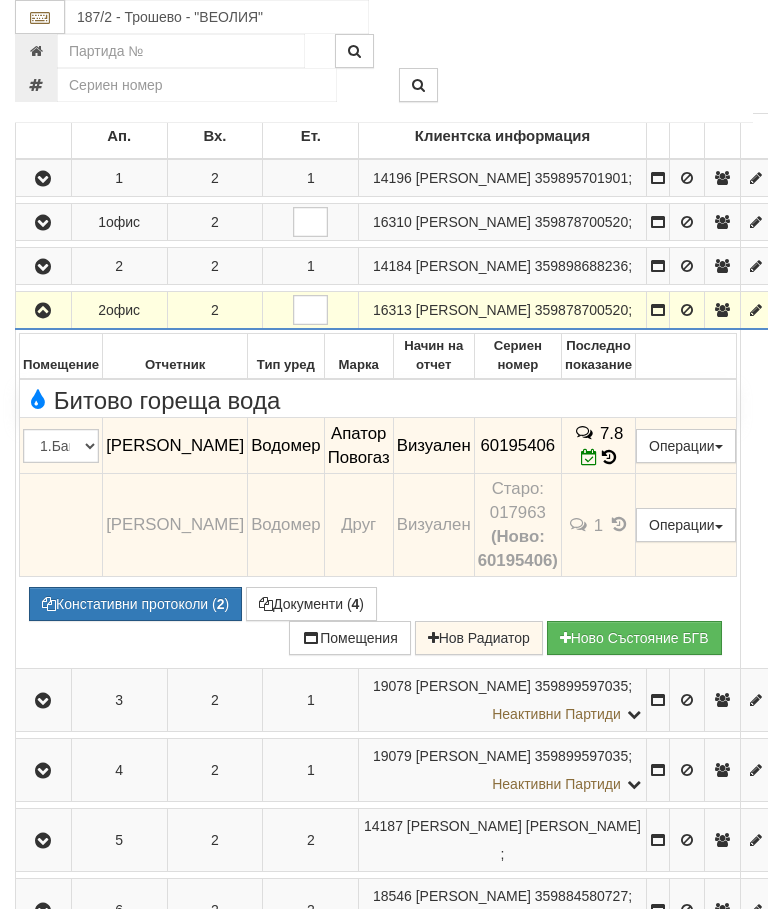 click at bounding box center (43, 310) 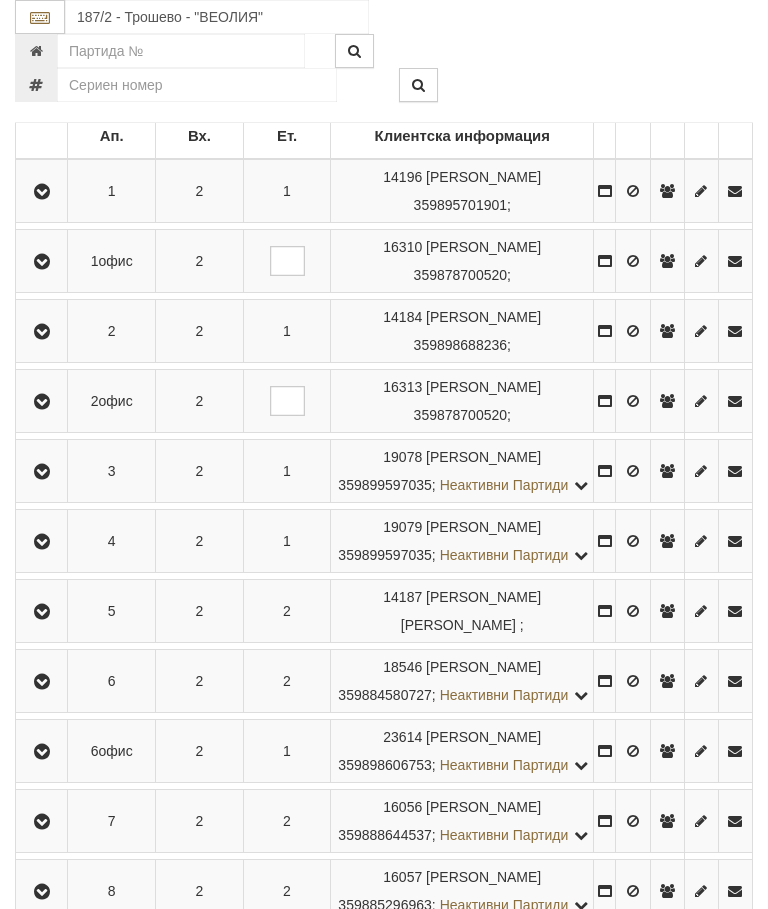 click at bounding box center (42, 262) 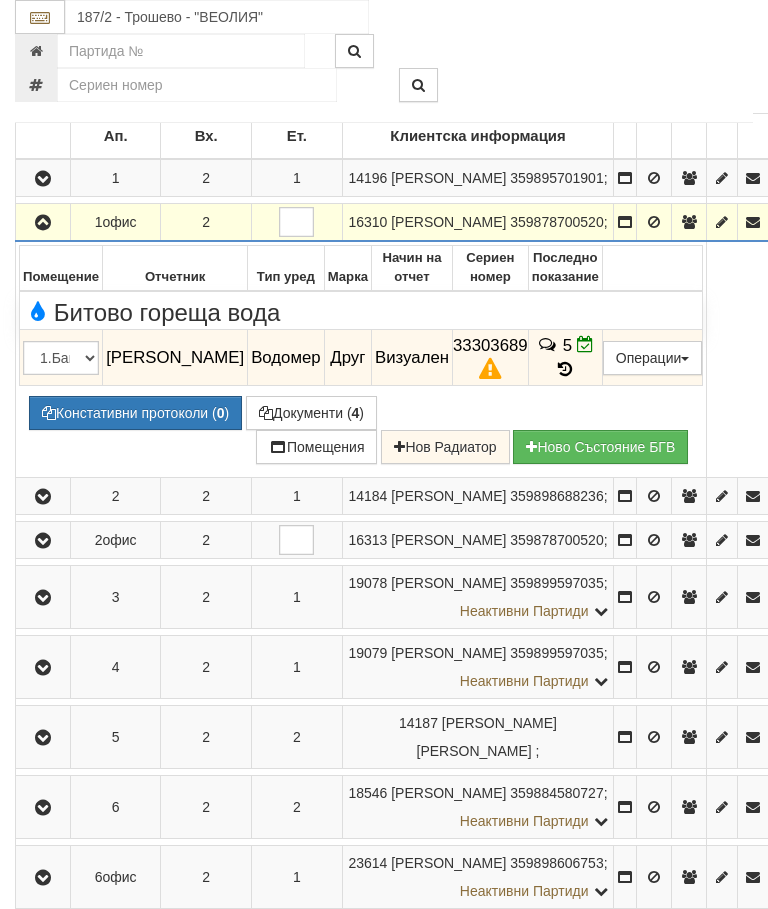 click at bounding box center [43, 223] 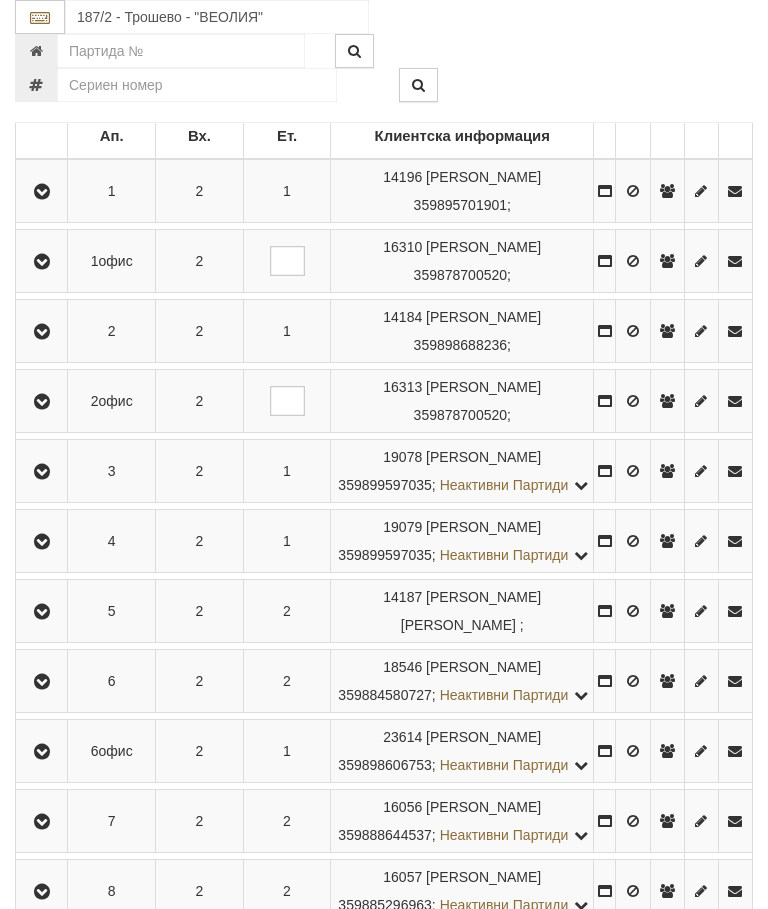 click at bounding box center (41, 401) 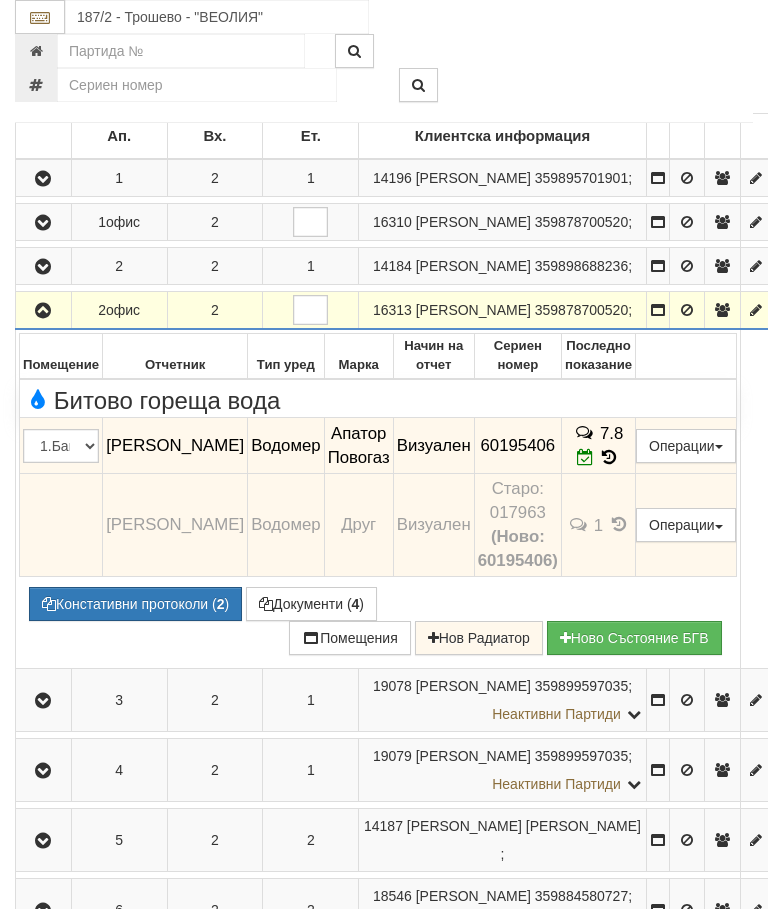 click at bounding box center (43, 310) 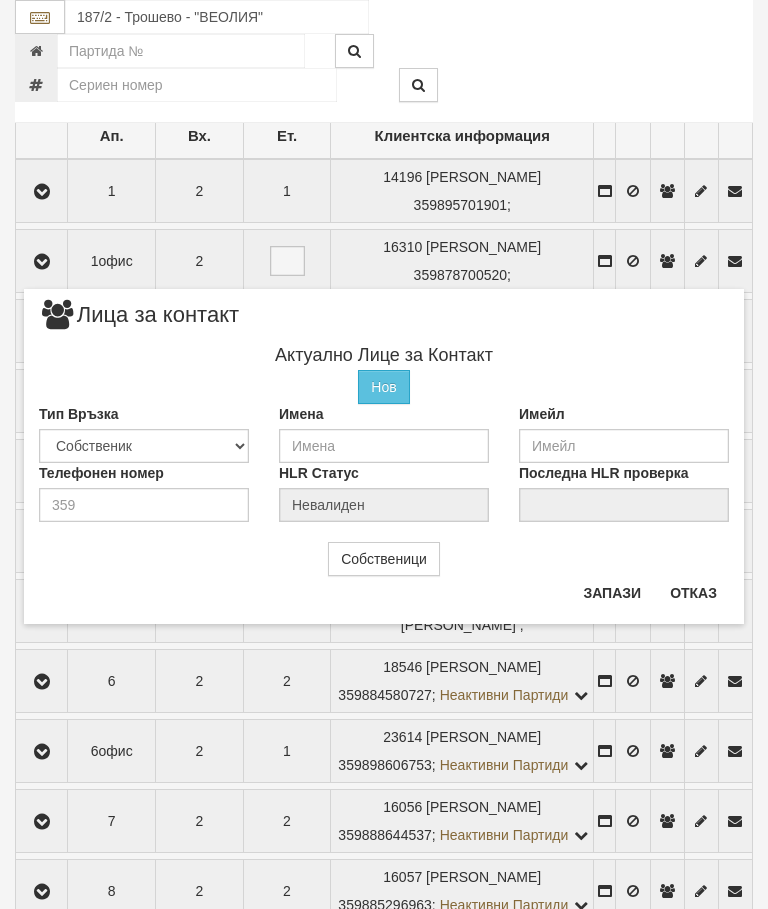 click on "Отказ" at bounding box center [693, 593] 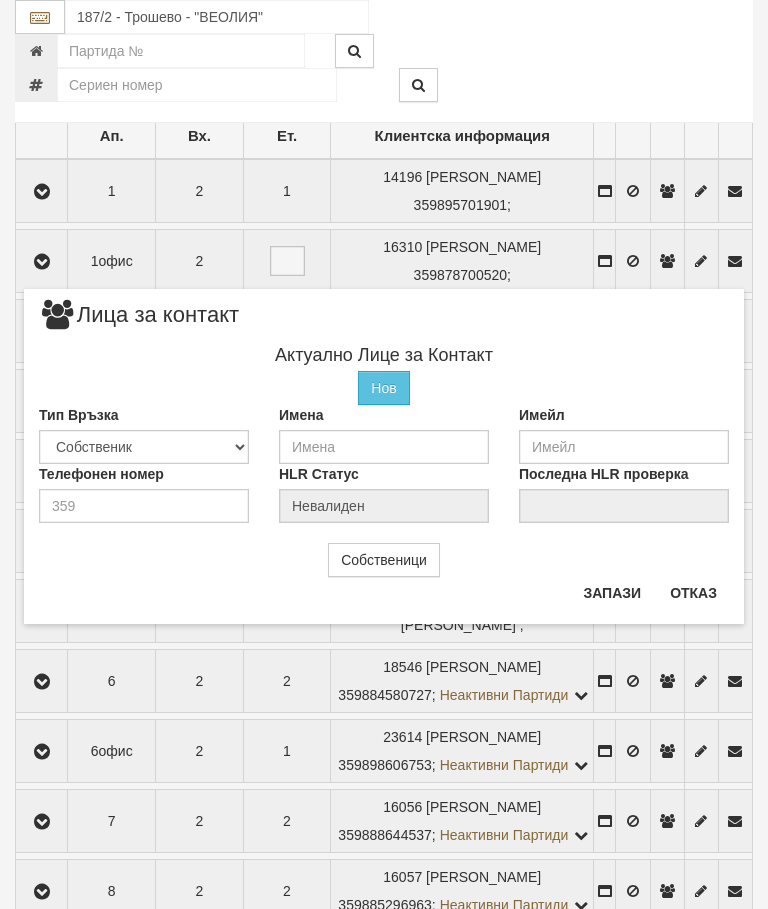 click on "Отказ" at bounding box center (693, 593) 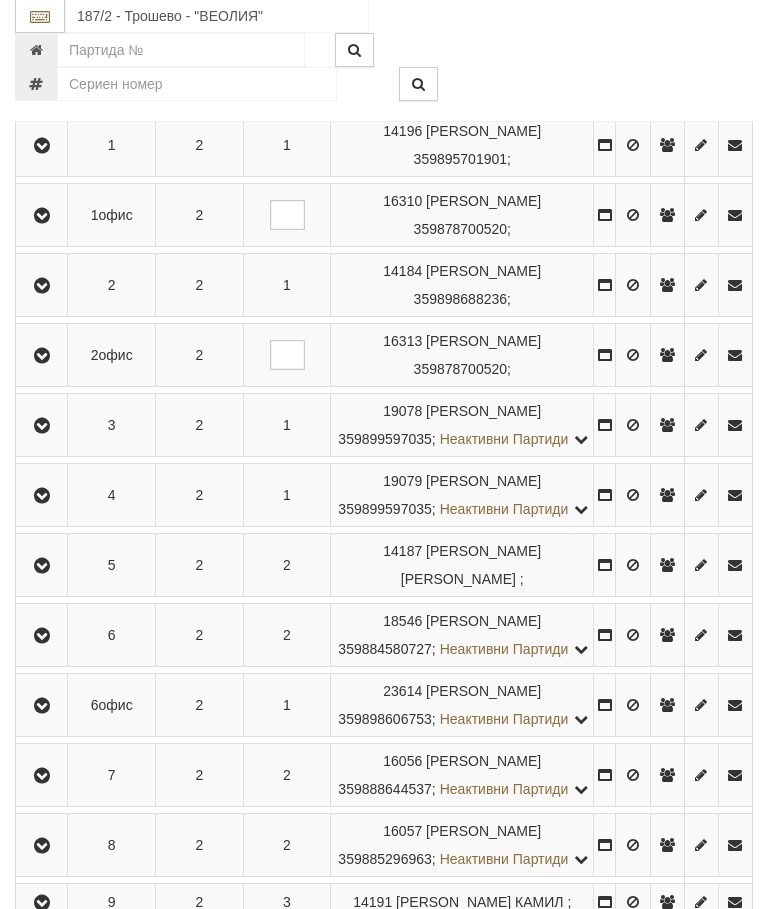 scroll, scrollTop: 455, scrollLeft: 0, axis: vertical 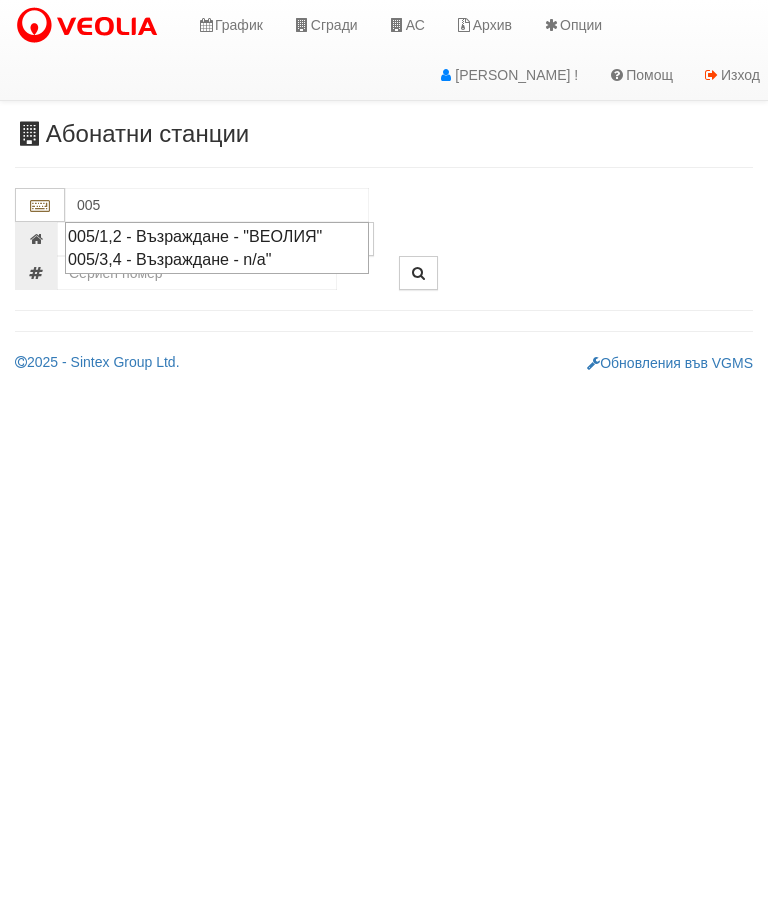 click on "005/1,2 - Възраждане - "ВЕОЛИЯ"" at bounding box center [217, 236] 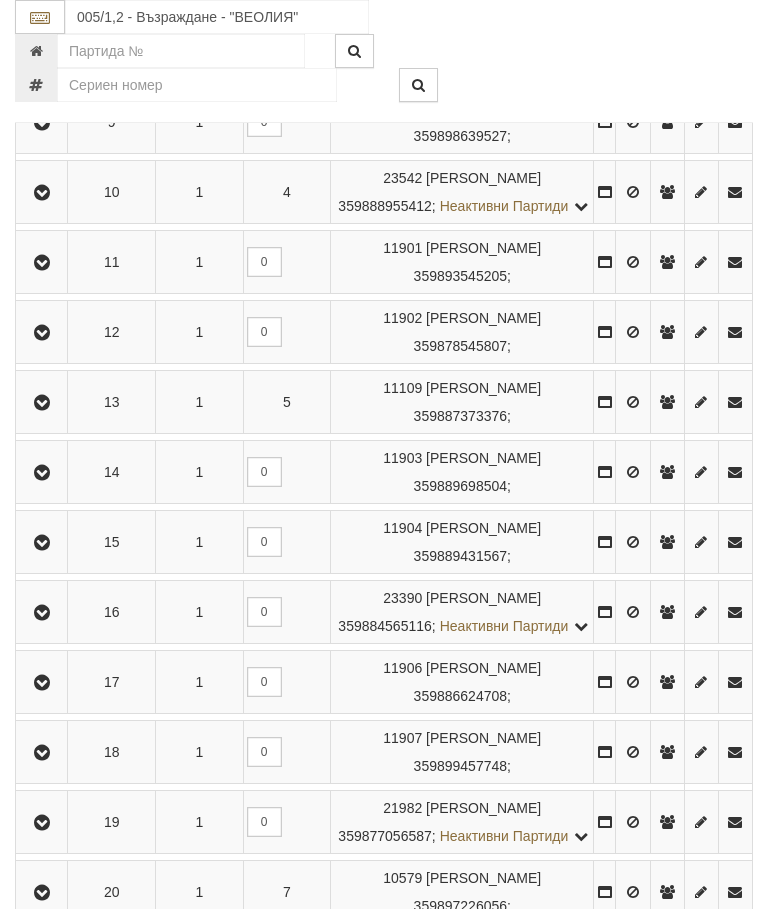 scroll, scrollTop: 1195, scrollLeft: 0, axis: vertical 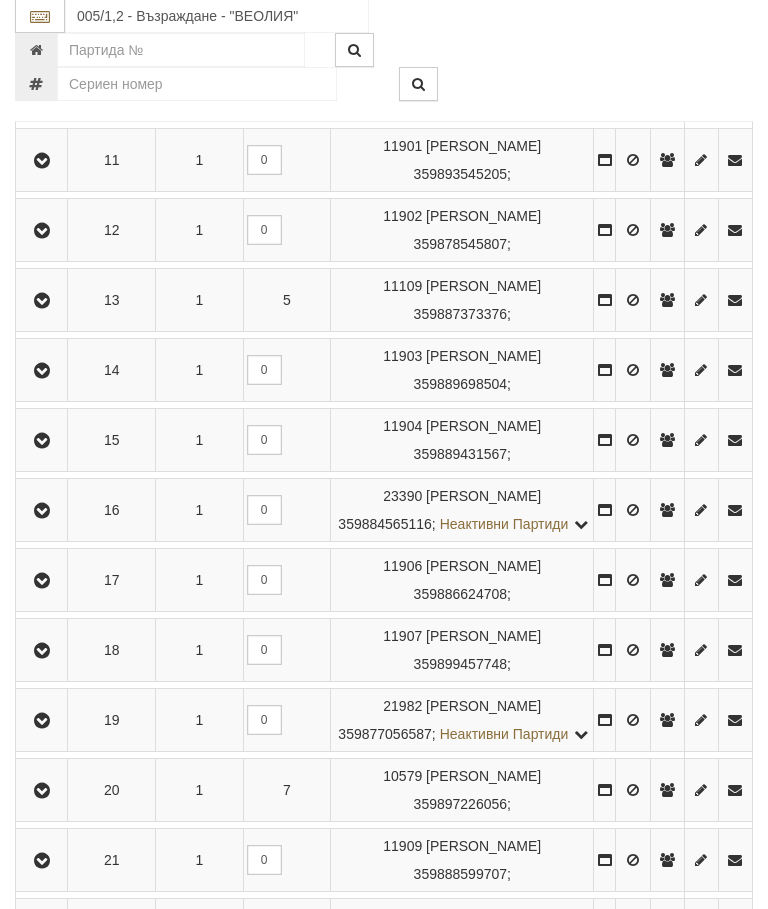 click at bounding box center (42, 512) 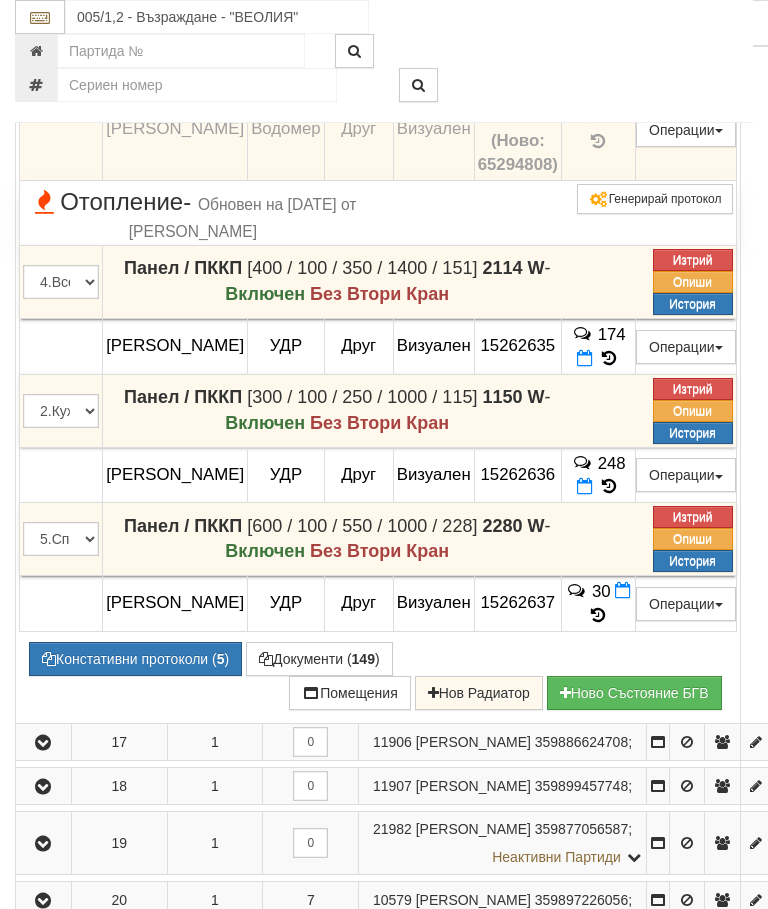 scroll, scrollTop: 1701, scrollLeft: 0, axis: vertical 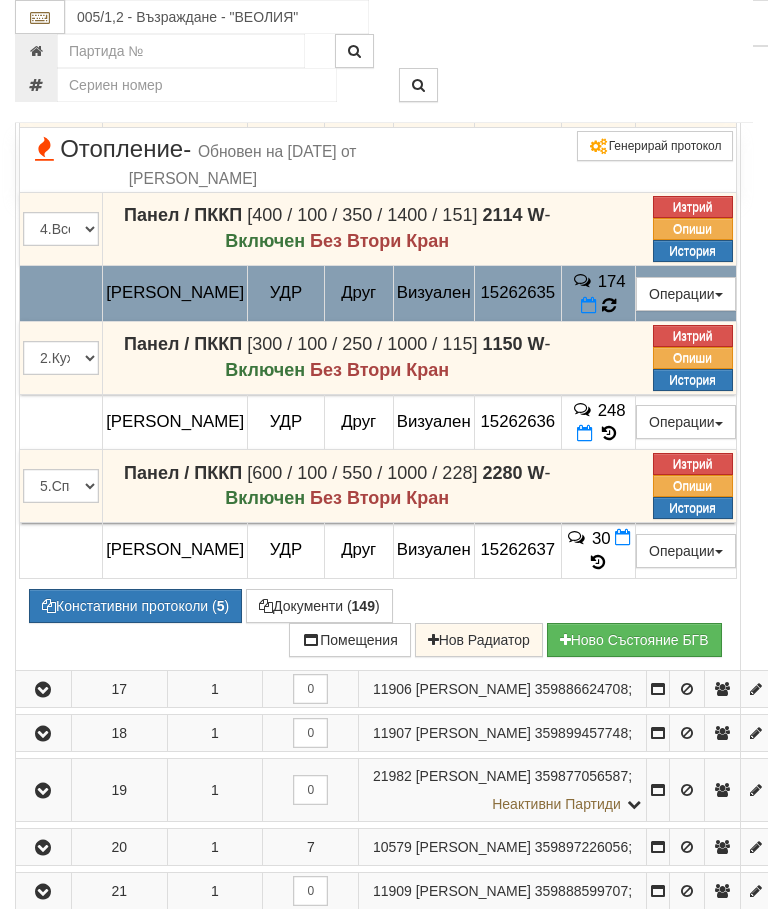click at bounding box center [608, 305] 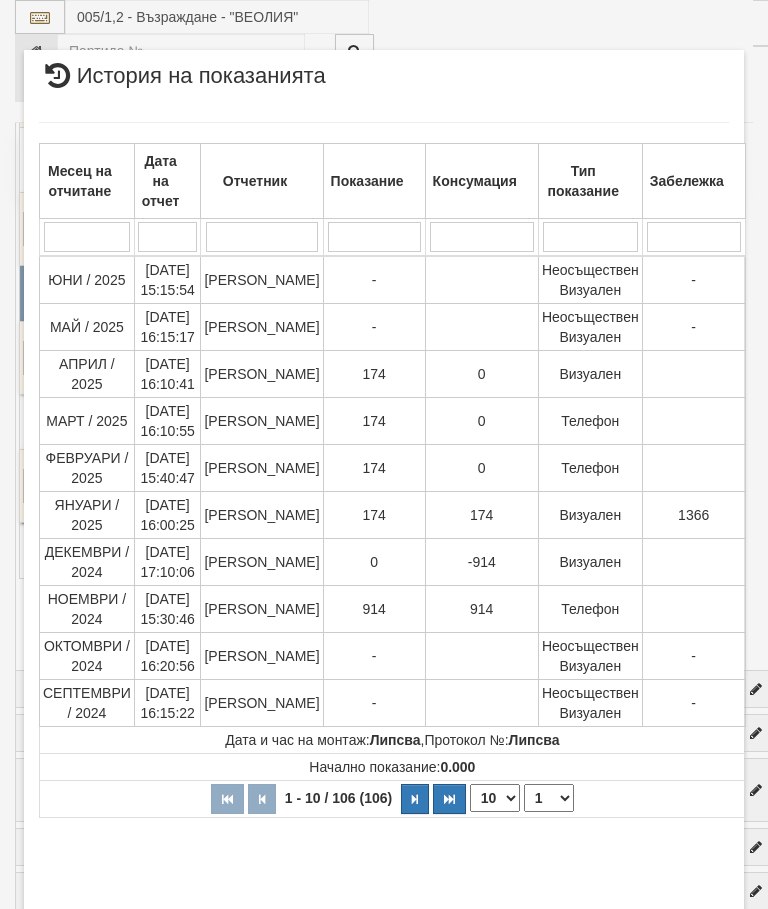 select on "10" 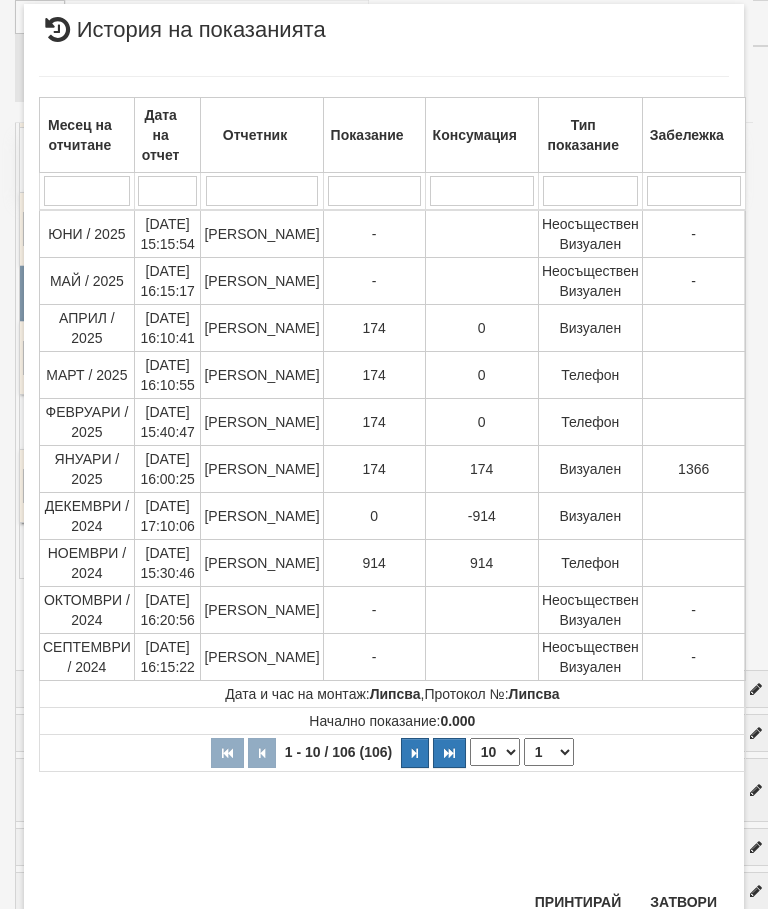 scroll, scrollTop: 1132, scrollLeft: 0, axis: vertical 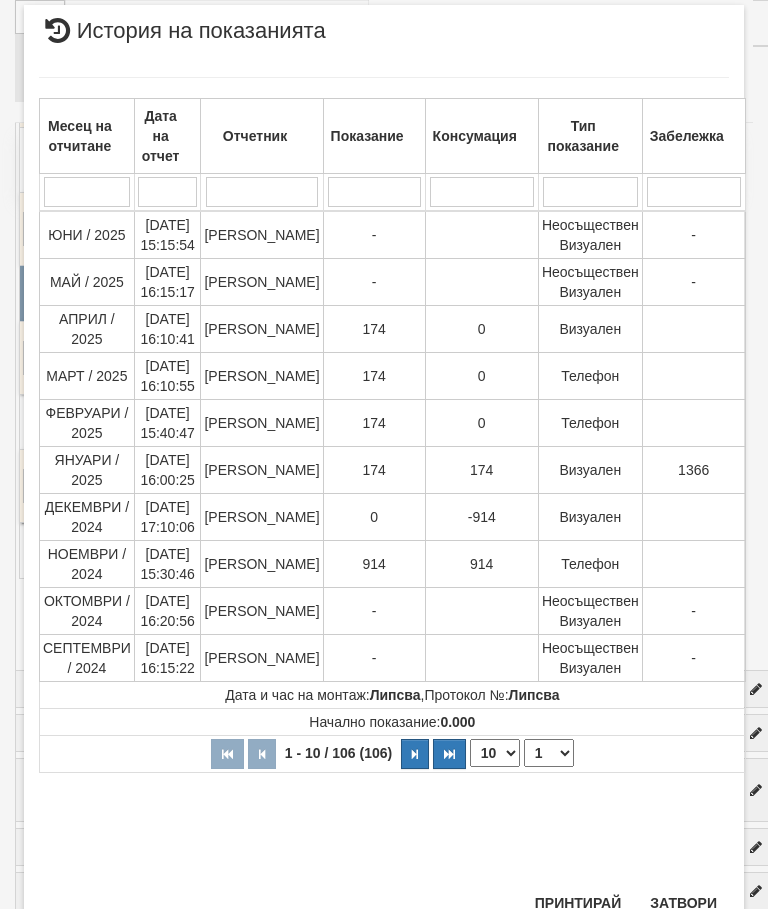 click on "Затвори" at bounding box center (683, 903) 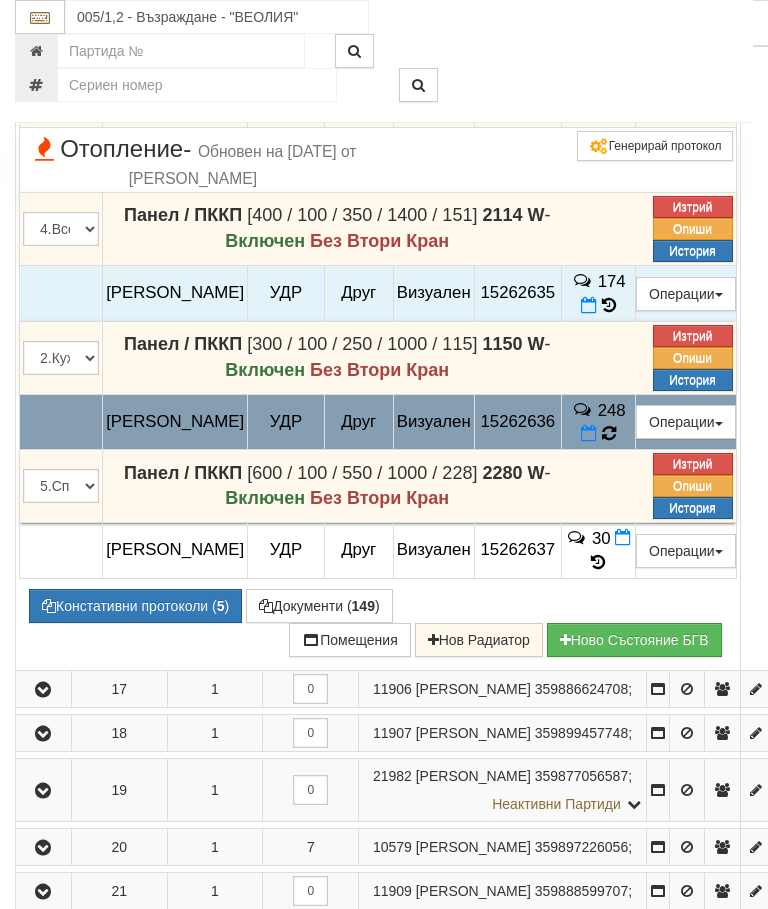 click at bounding box center [609, 433] 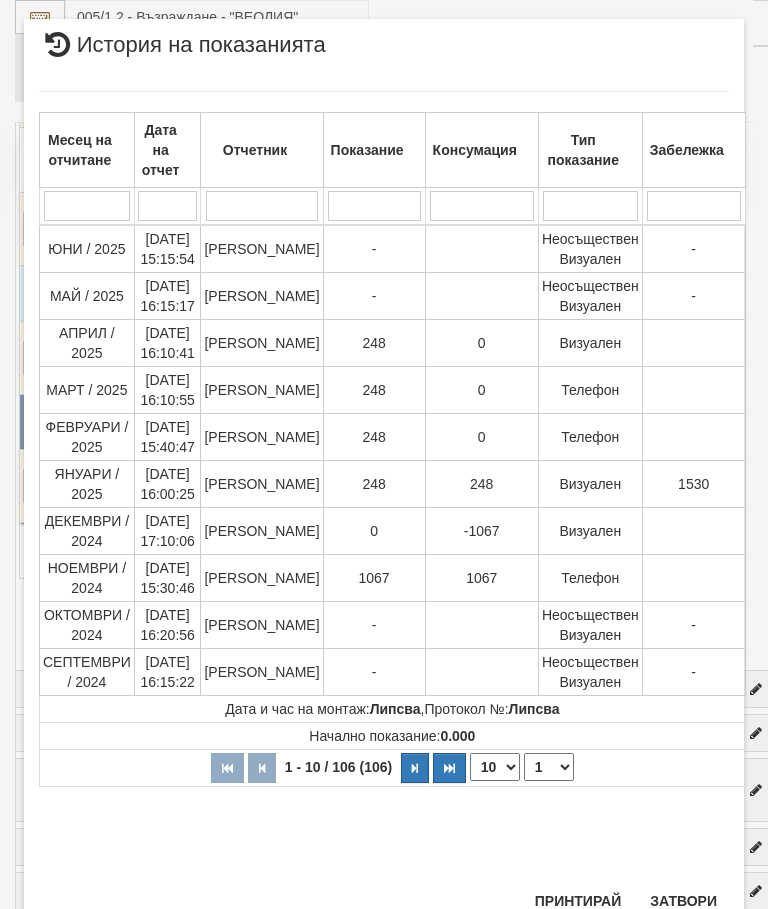 scroll, scrollTop: 1402, scrollLeft: 0, axis: vertical 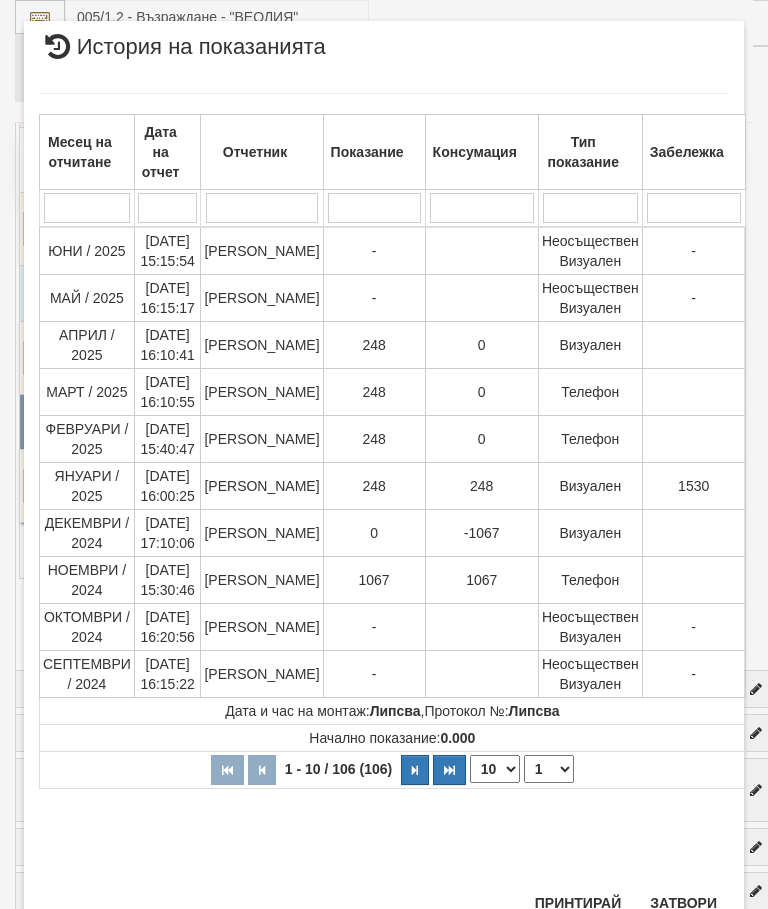 click on "Затвори" at bounding box center (683, 903) 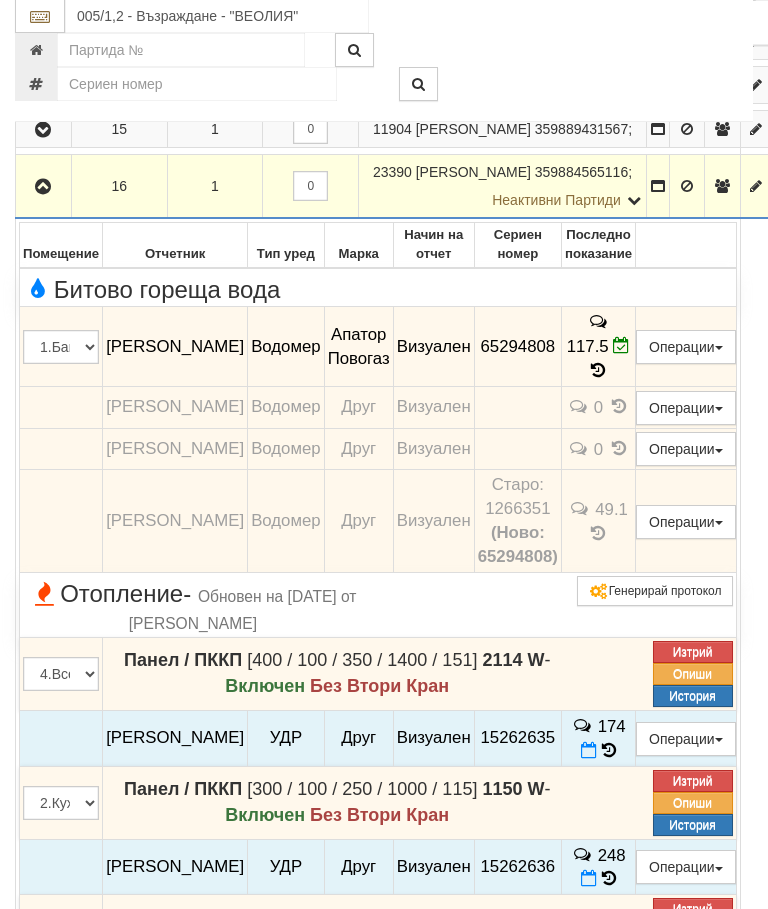 scroll, scrollTop: 1290, scrollLeft: 0, axis: vertical 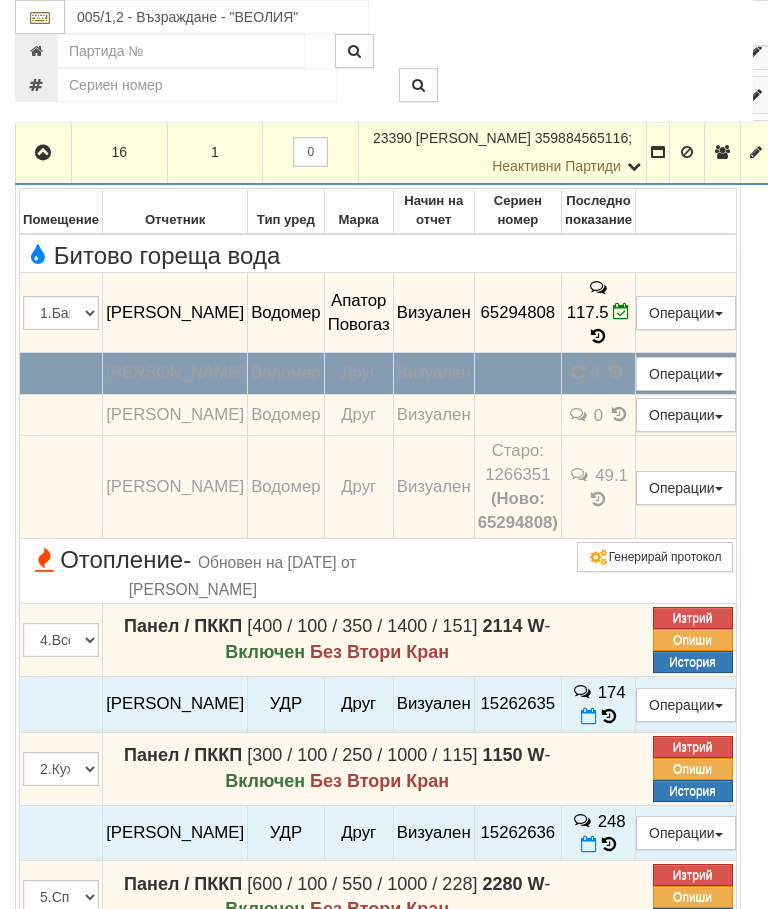 click on "0" at bounding box center [598, 373] 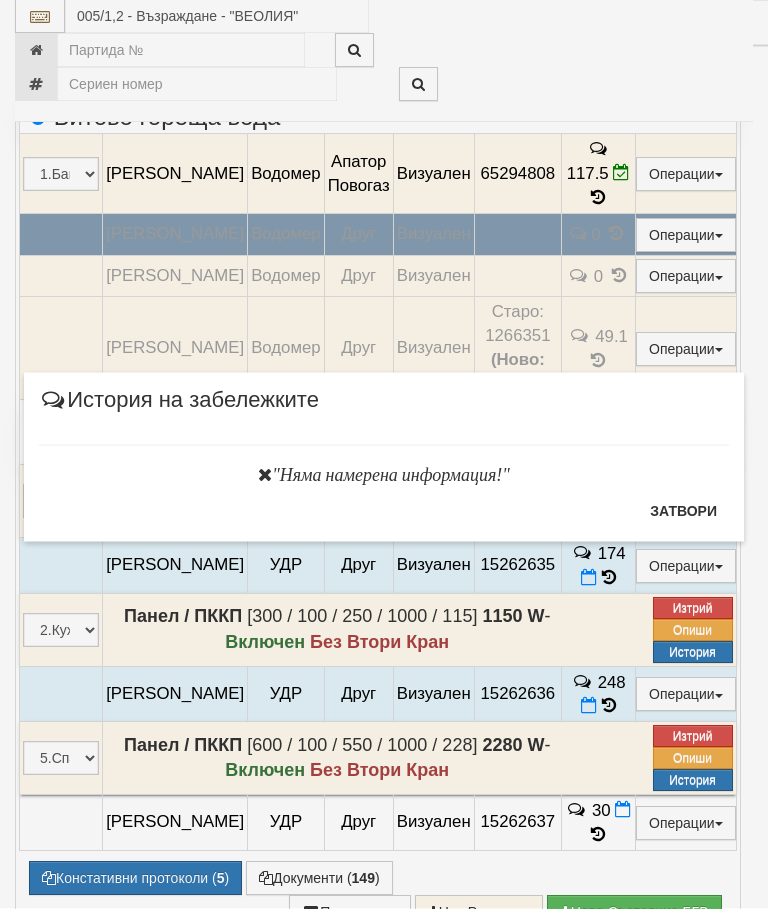 scroll, scrollTop: 1429, scrollLeft: 0, axis: vertical 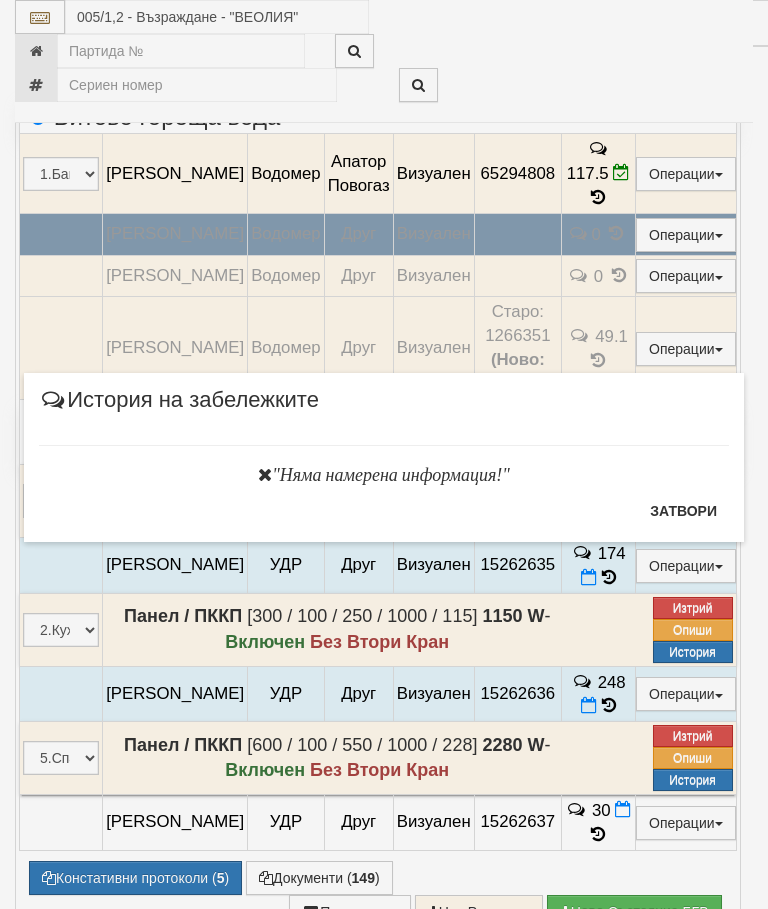 click on "Затвори" at bounding box center (683, 511) 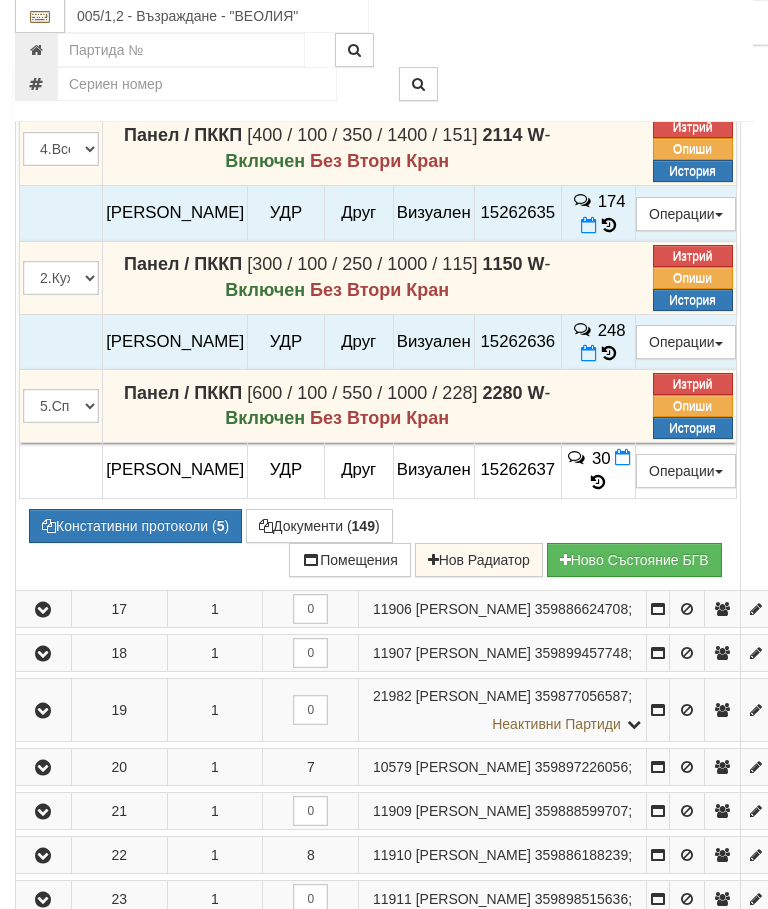 scroll, scrollTop: 1826, scrollLeft: 0, axis: vertical 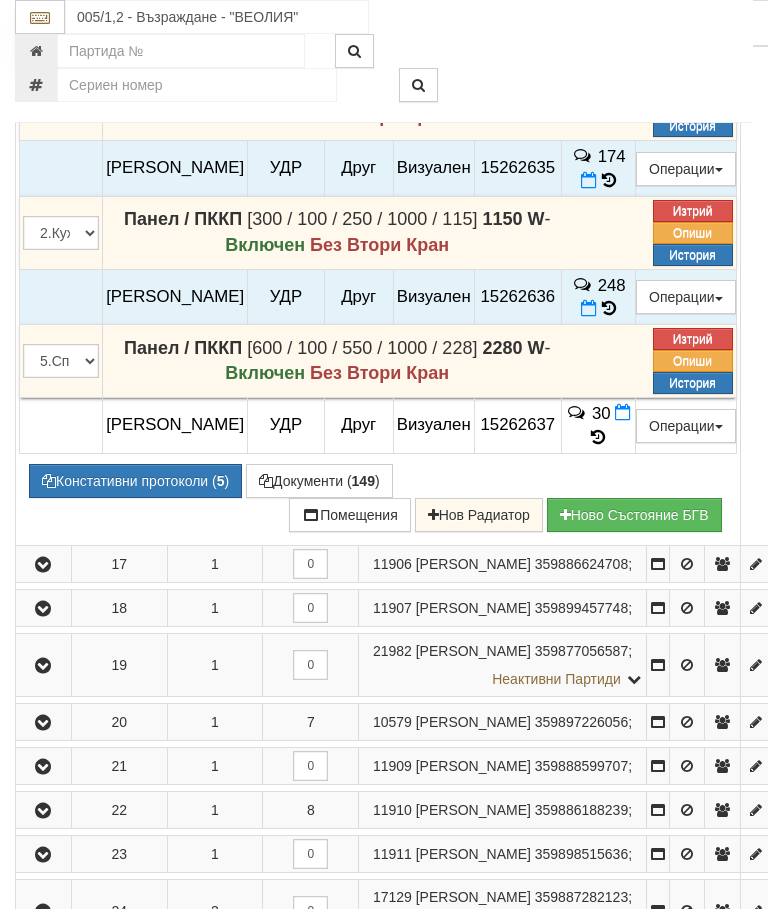 click on "Констативни протоколи ( 5 )" at bounding box center [135, 481] 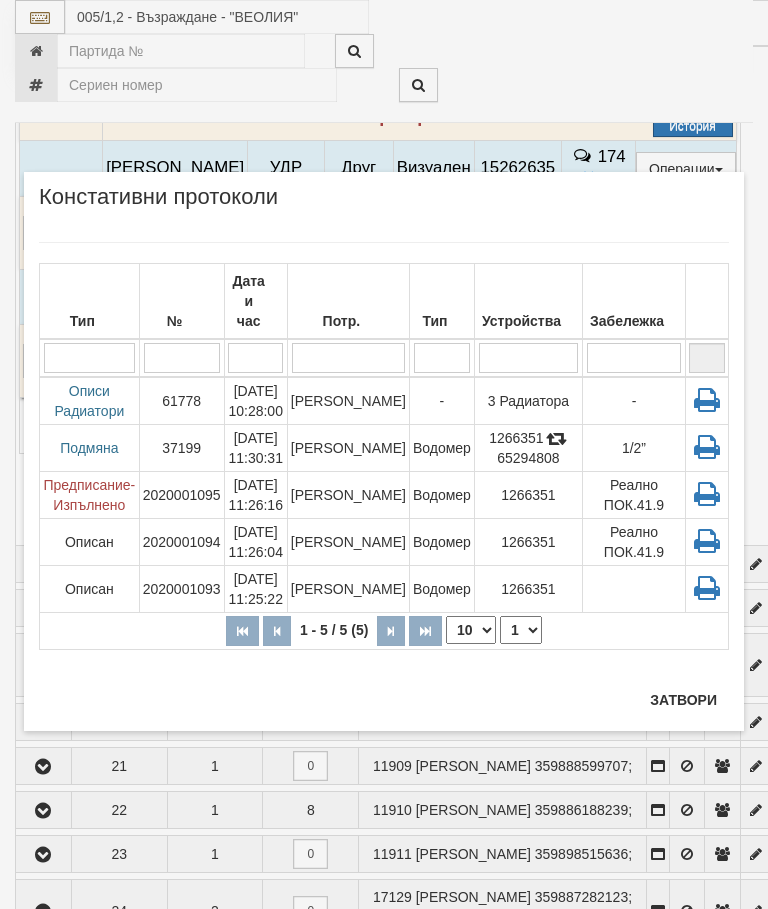 scroll, scrollTop: 1901, scrollLeft: 0, axis: vertical 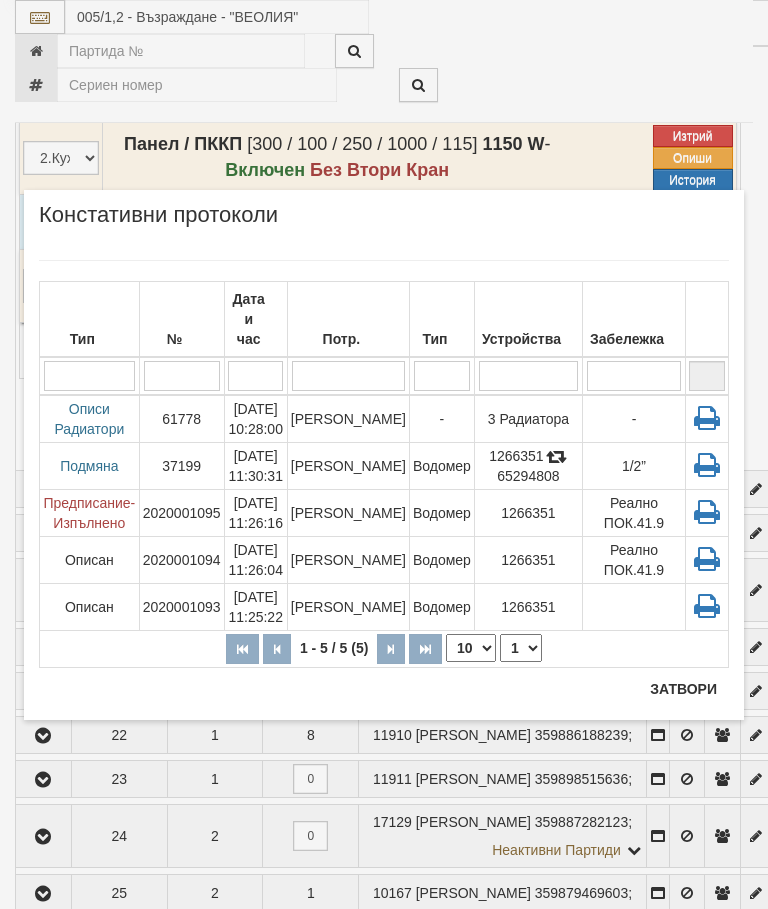 click on "Затвори" at bounding box center [683, 689] 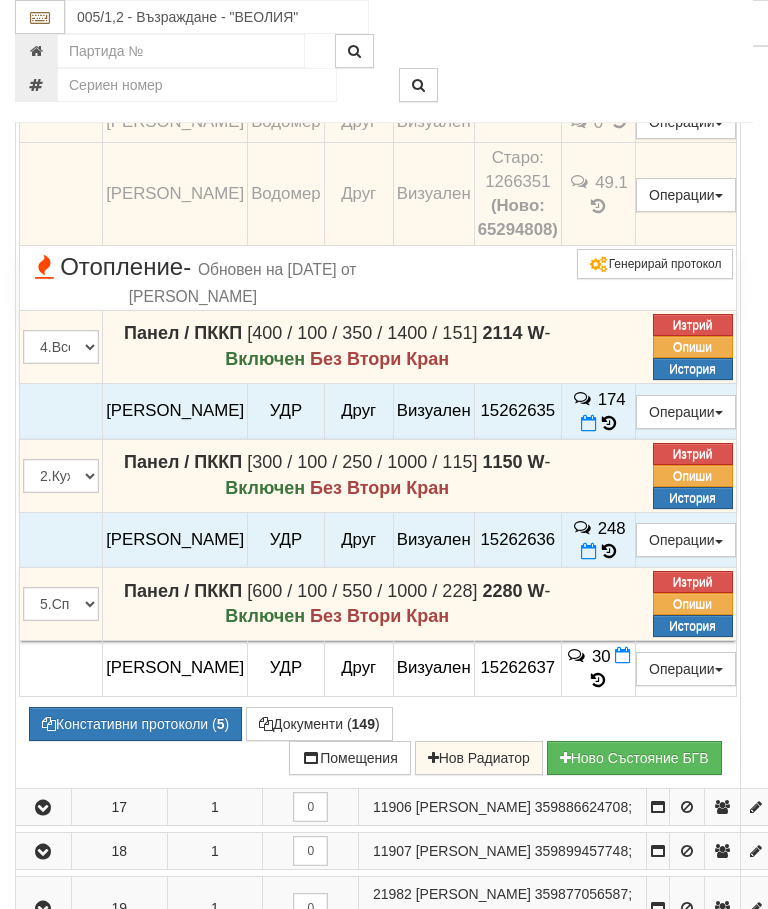 scroll, scrollTop: 1581, scrollLeft: 0, axis: vertical 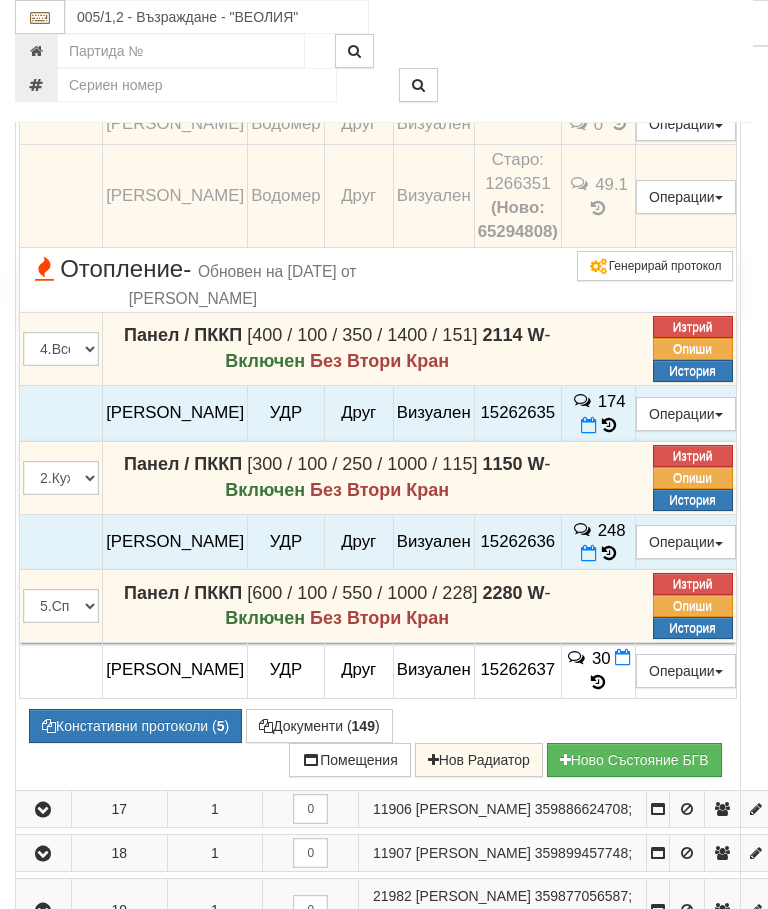 click on "Констативни протоколи ( 5 )" at bounding box center [135, 726] 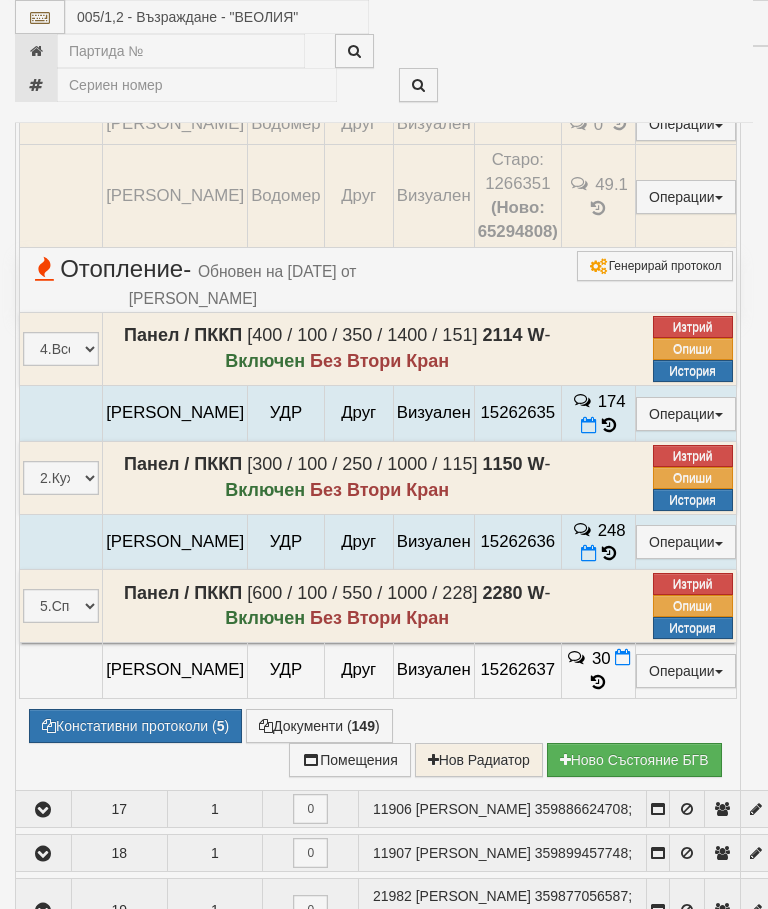 select on "10" 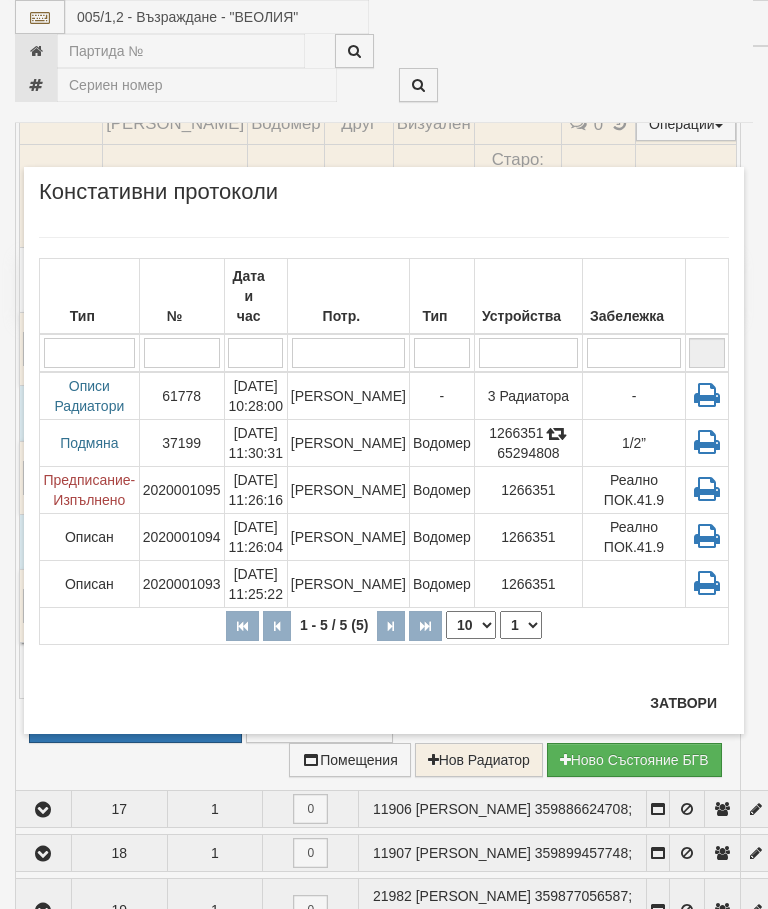 click on "Затвори" at bounding box center [683, 703] 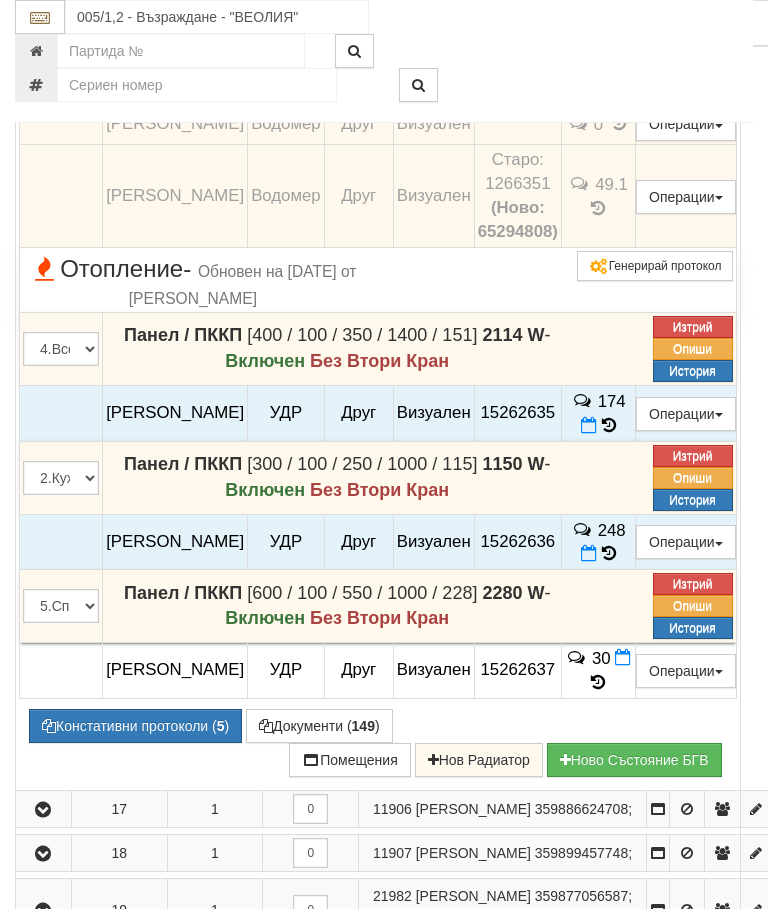 scroll, scrollTop: 1319, scrollLeft: 0, axis: vertical 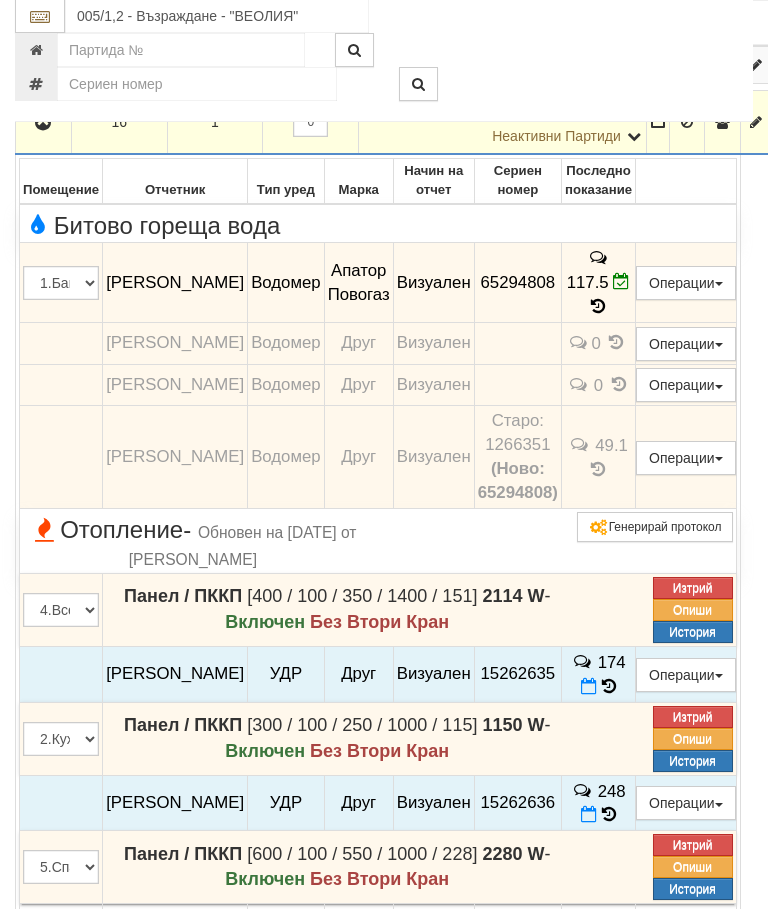 click at bounding box center [44, 124] 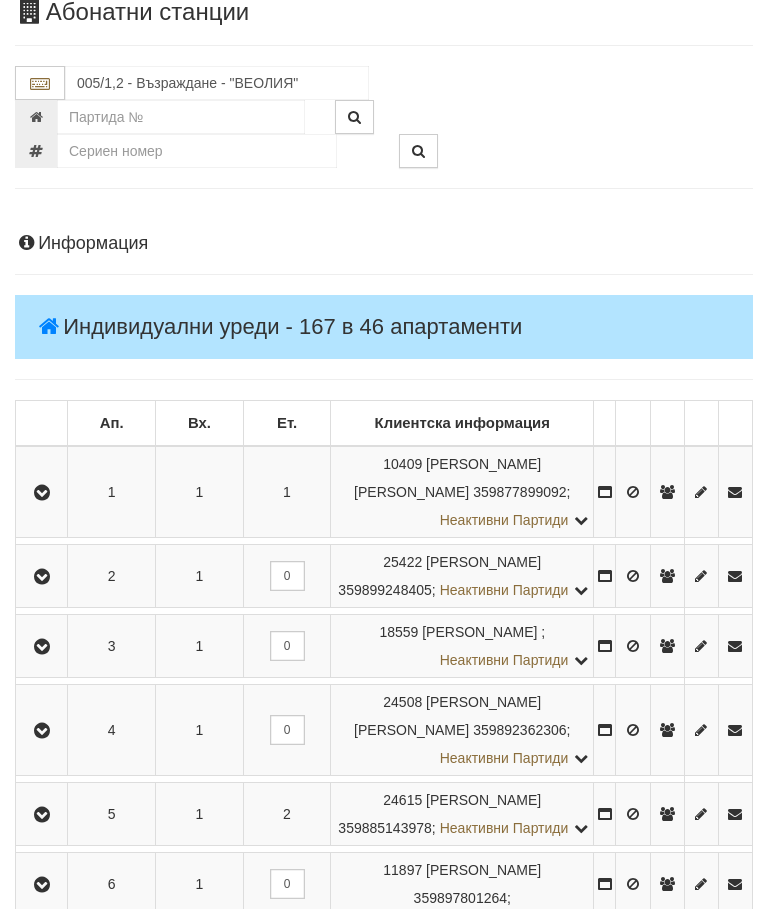 scroll, scrollTop: 117, scrollLeft: 0, axis: vertical 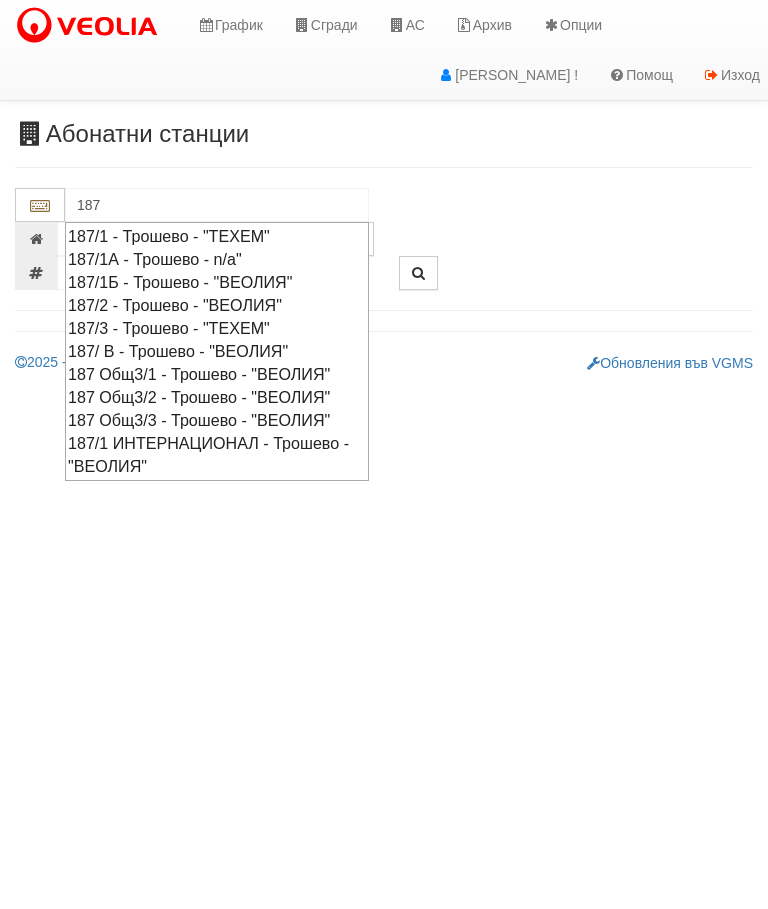 click on "187 Общ3/3 - Трошево - "ВЕОЛИЯ"" at bounding box center (217, 420) 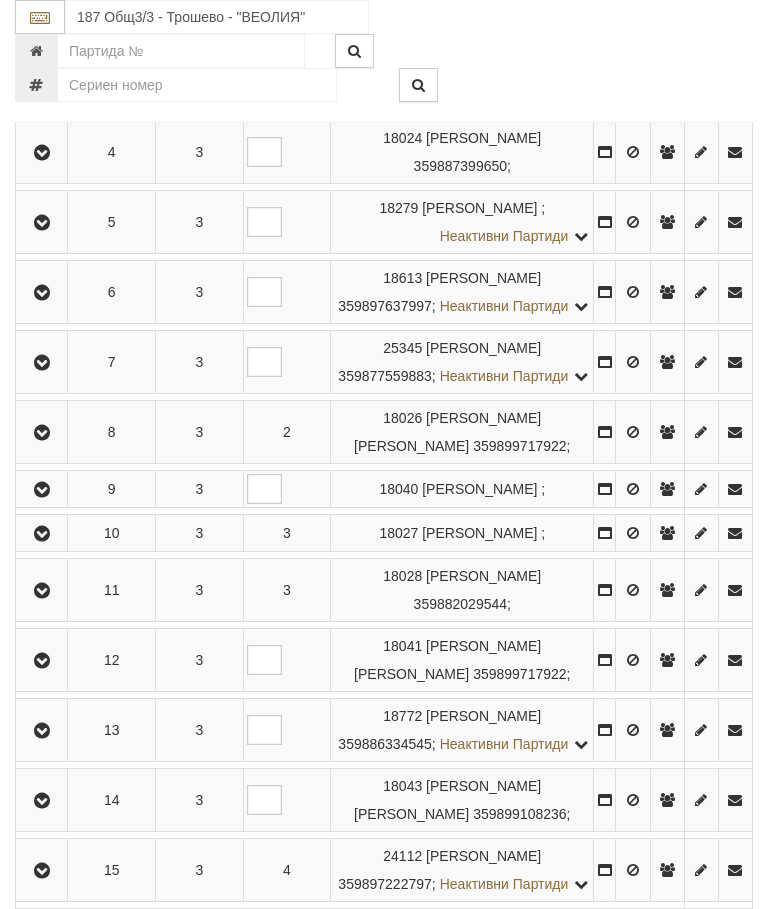 scroll, scrollTop: 696, scrollLeft: 0, axis: vertical 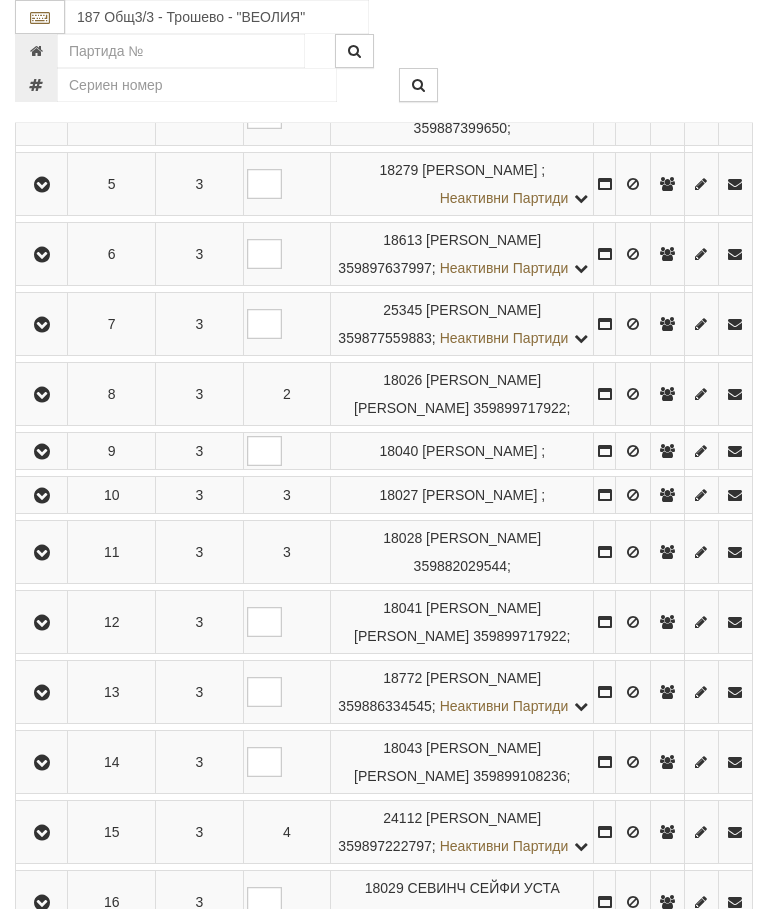 click at bounding box center (42, 185) 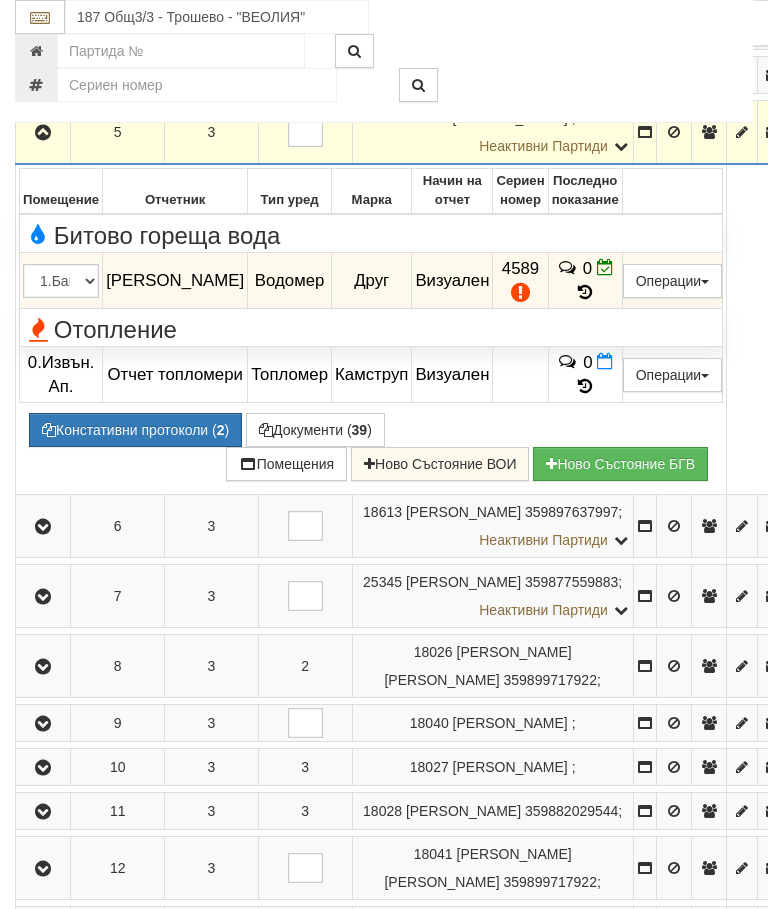 click on "Редакция / Протокол" at bounding box center [0, 0] 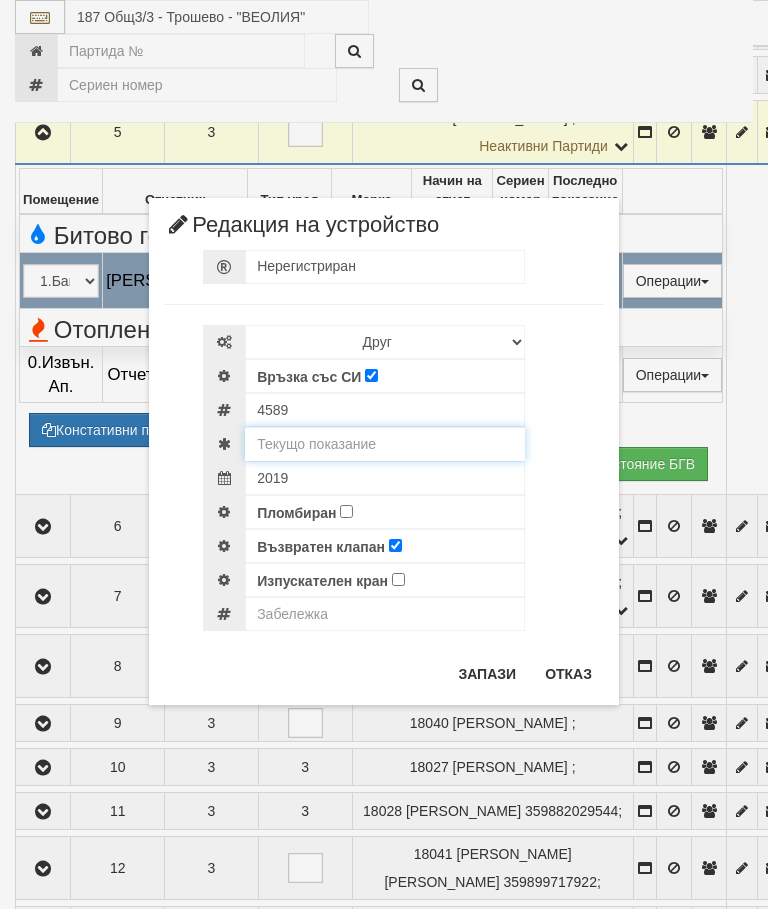 click at bounding box center [385, 444] 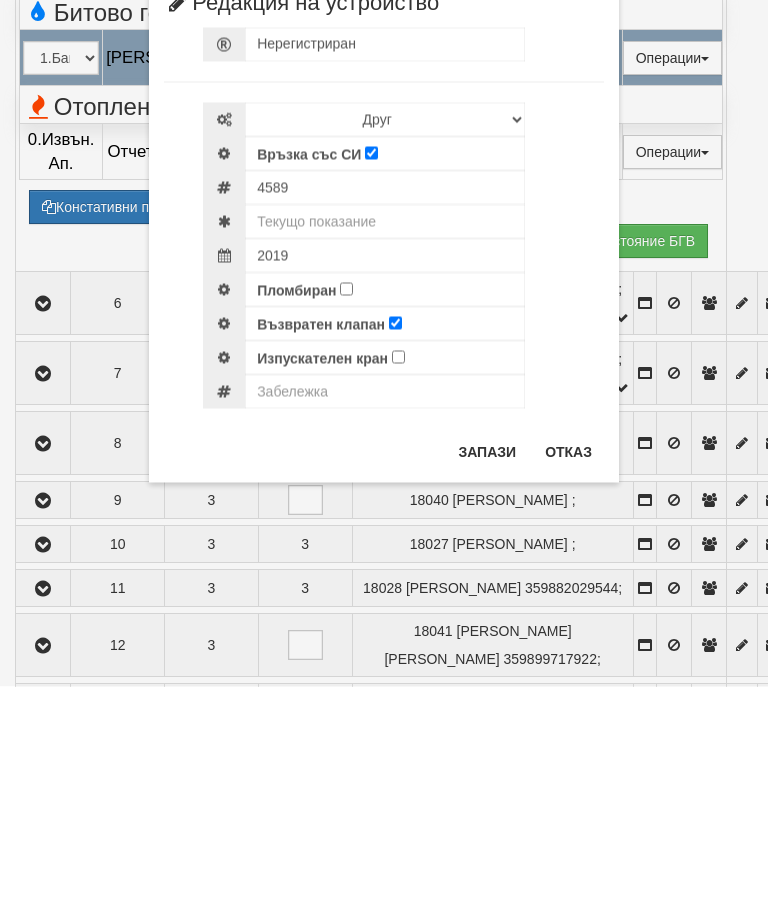 click on "Отказ" at bounding box center (568, 674) 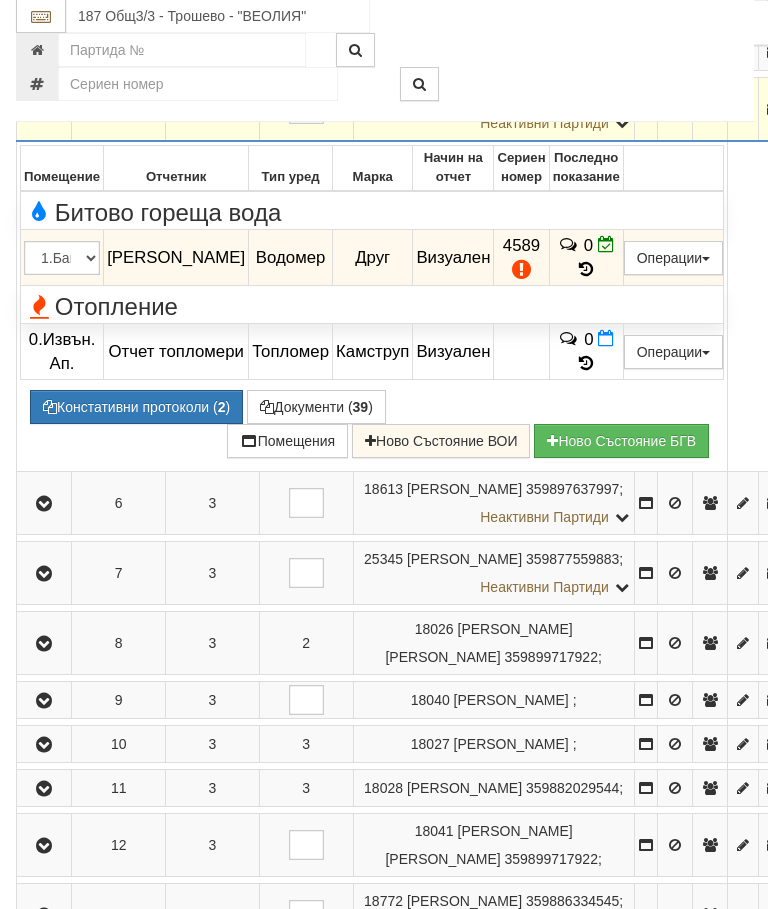 scroll, scrollTop: 719, scrollLeft: 0, axis: vertical 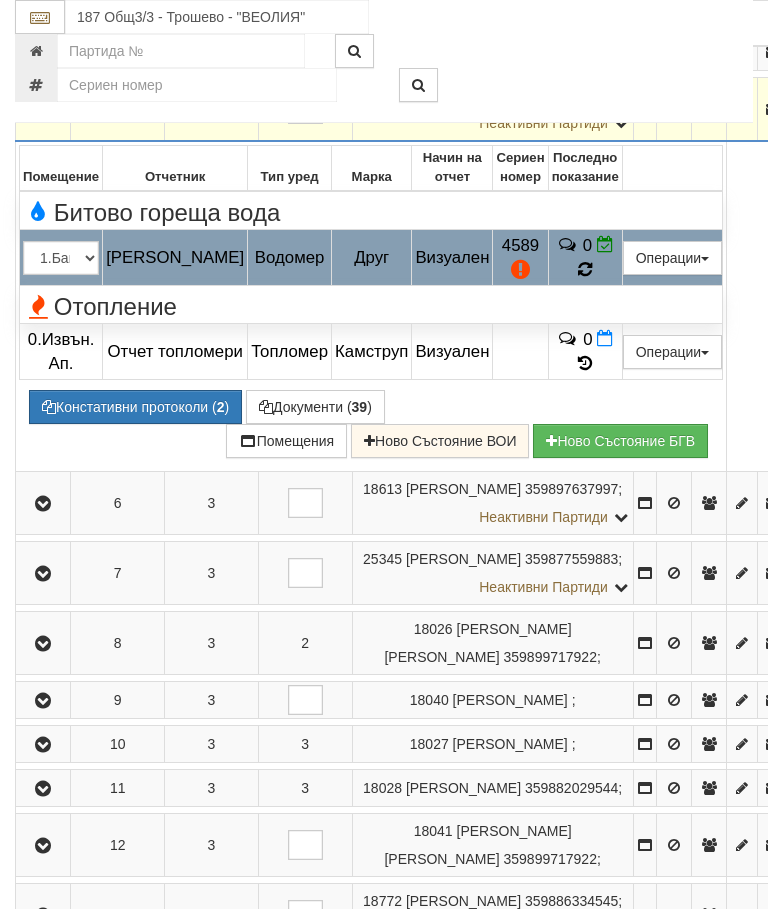 click at bounding box center [585, 269] 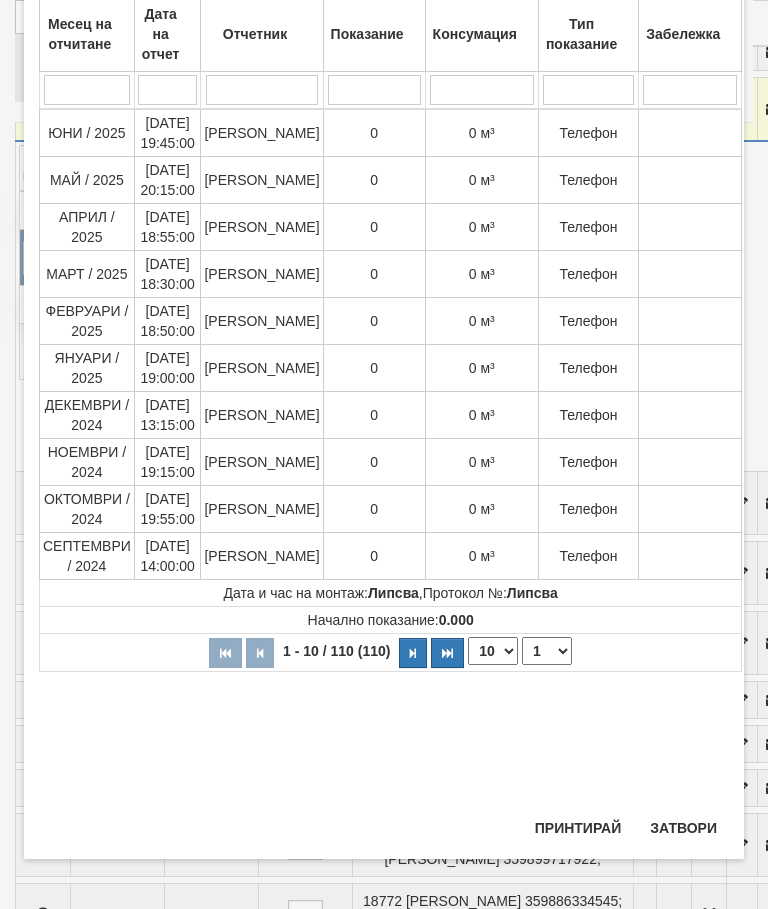 scroll, scrollTop: 752, scrollLeft: 0, axis: vertical 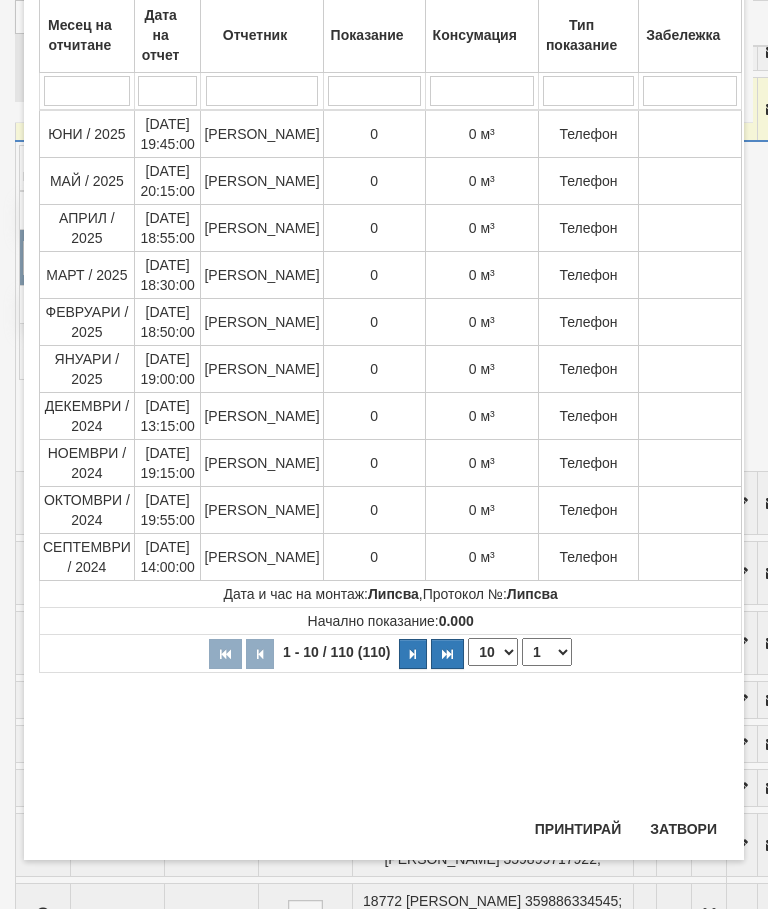 click on "1 2 3 4 5 6 7 8 9 10 11" at bounding box center (547, 652) 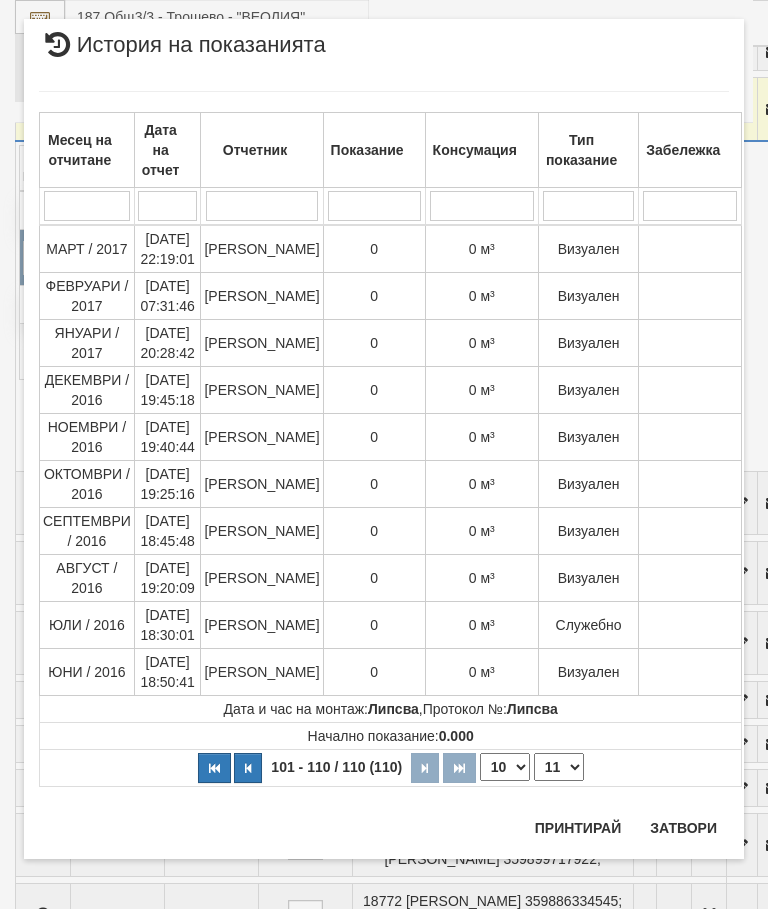 scroll, scrollTop: 31, scrollLeft: 0, axis: vertical 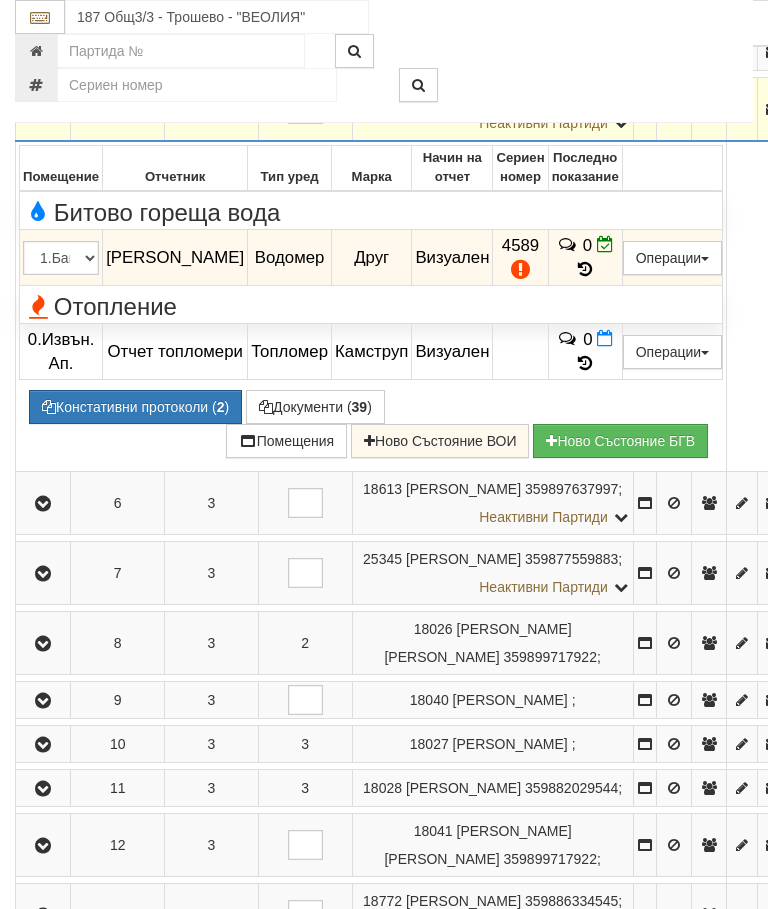 click on "Редакция / Протокол" at bounding box center [0, 0] 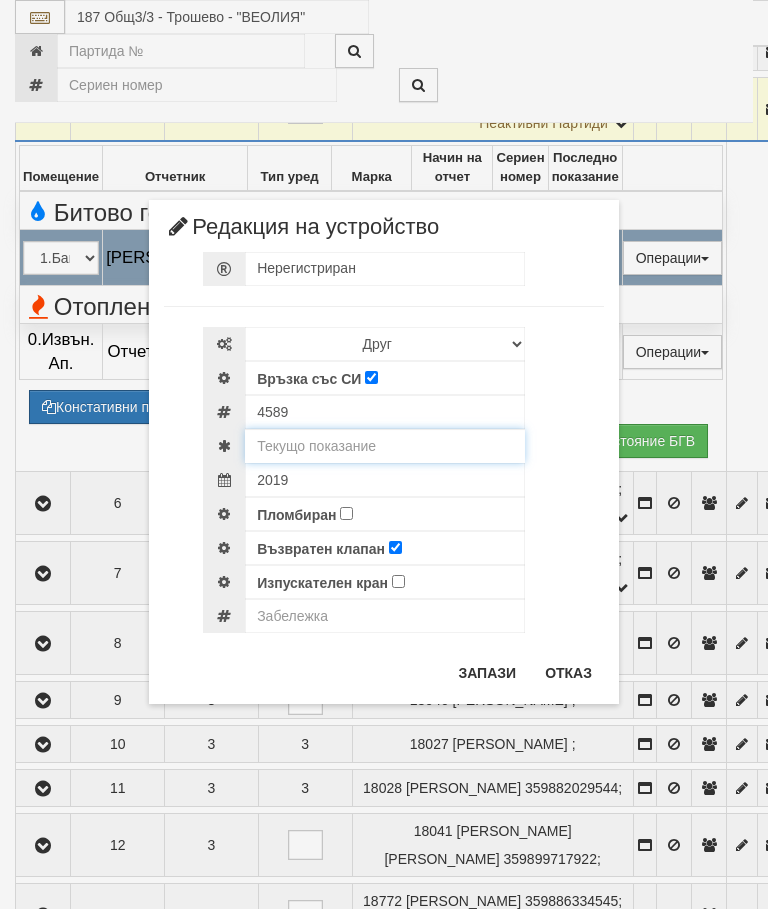 click at bounding box center [385, 446] 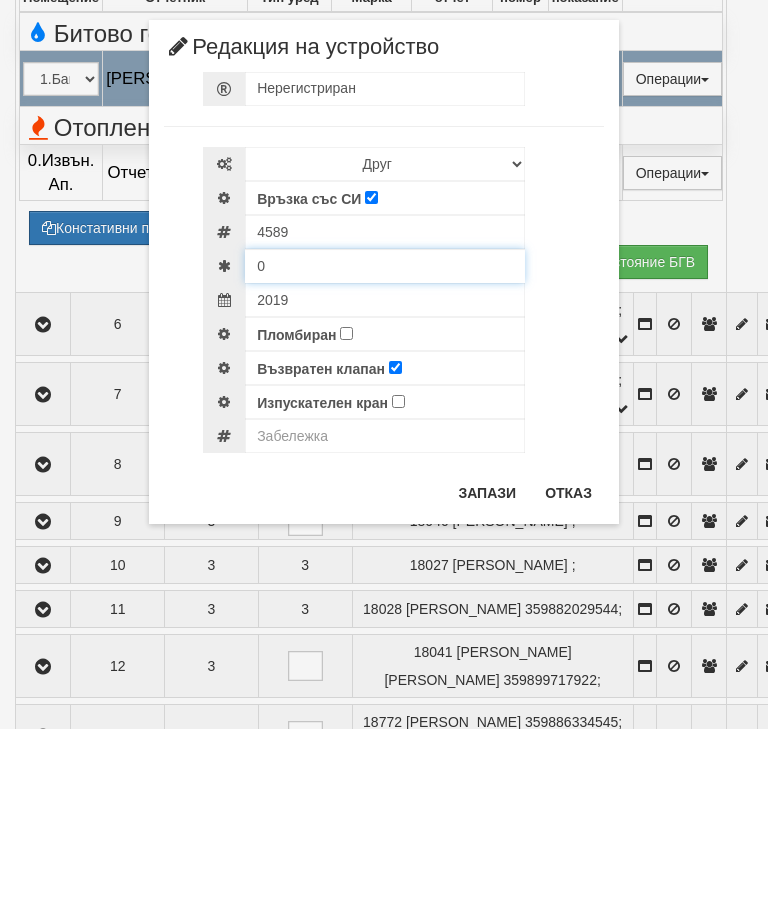 type on "0" 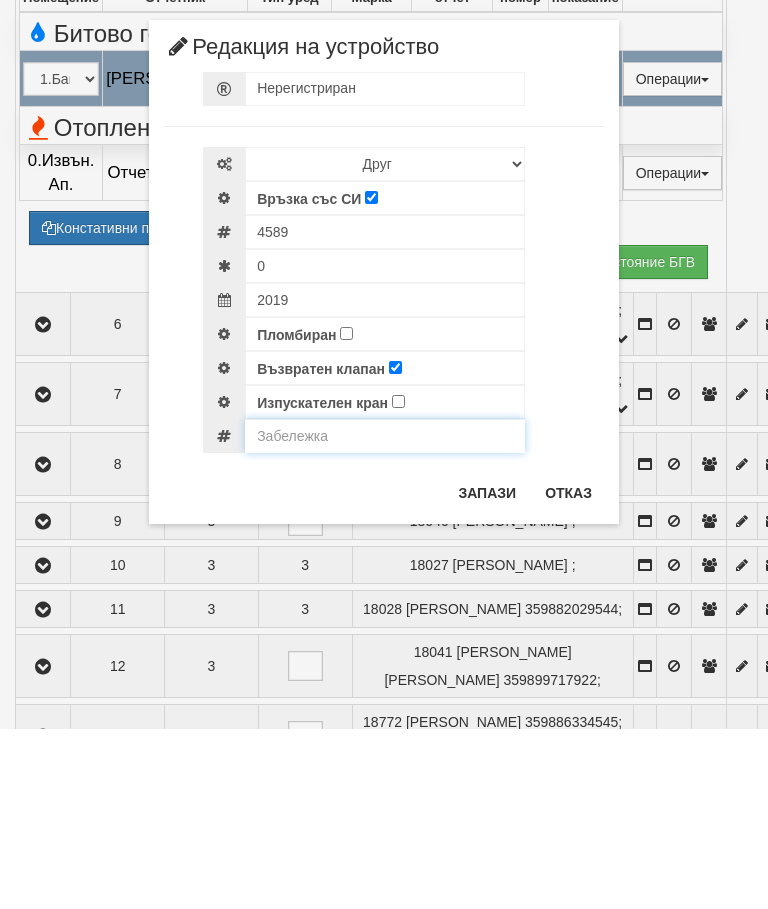 click at bounding box center [385, 616] 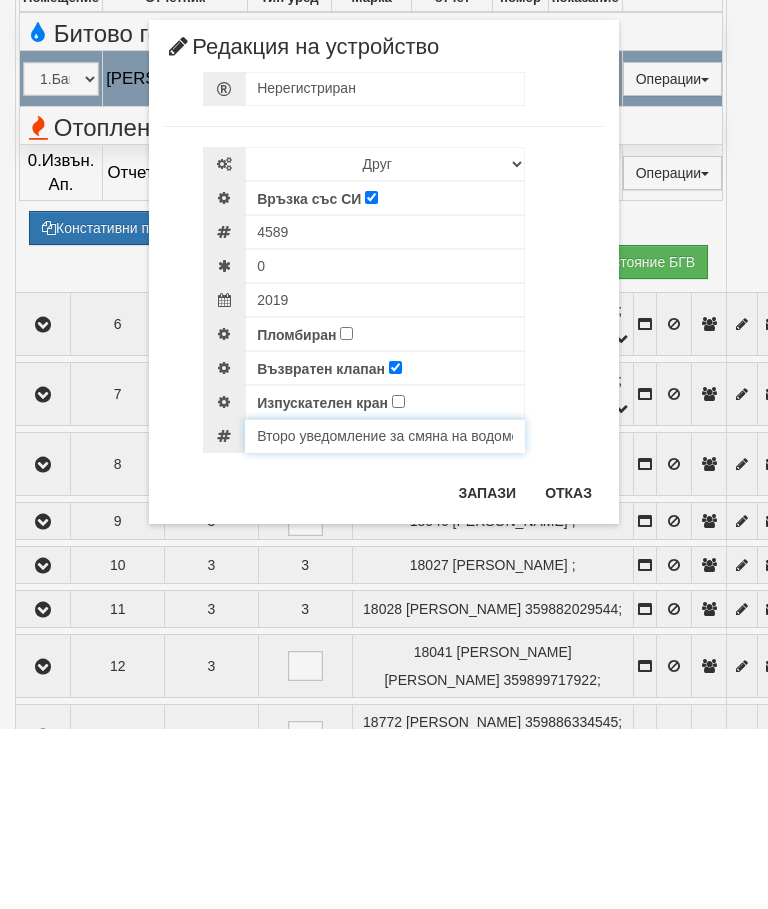 type on "Второ уведомление за смяна на водомера" 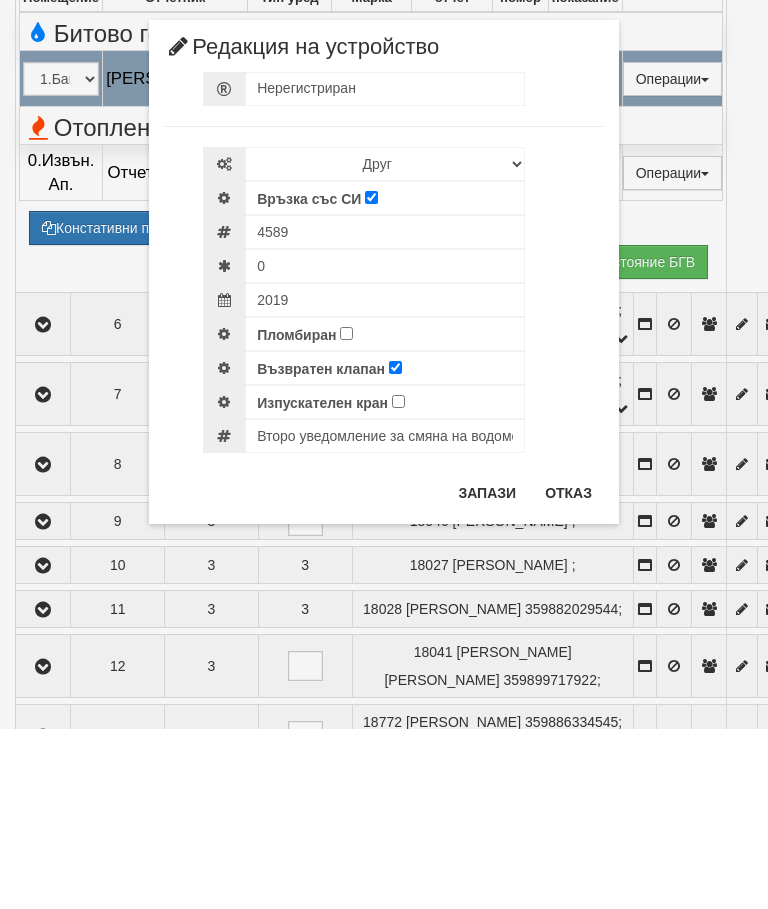 click on "Запази" at bounding box center (487, 673) 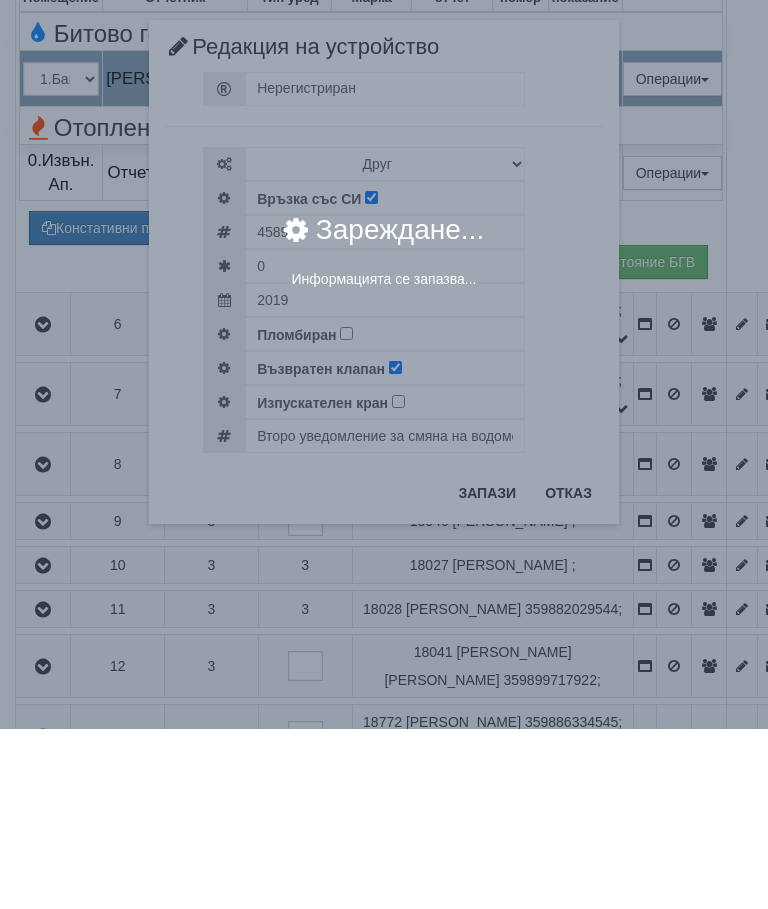 scroll, scrollTop: 899, scrollLeft: 0, axis: vertical 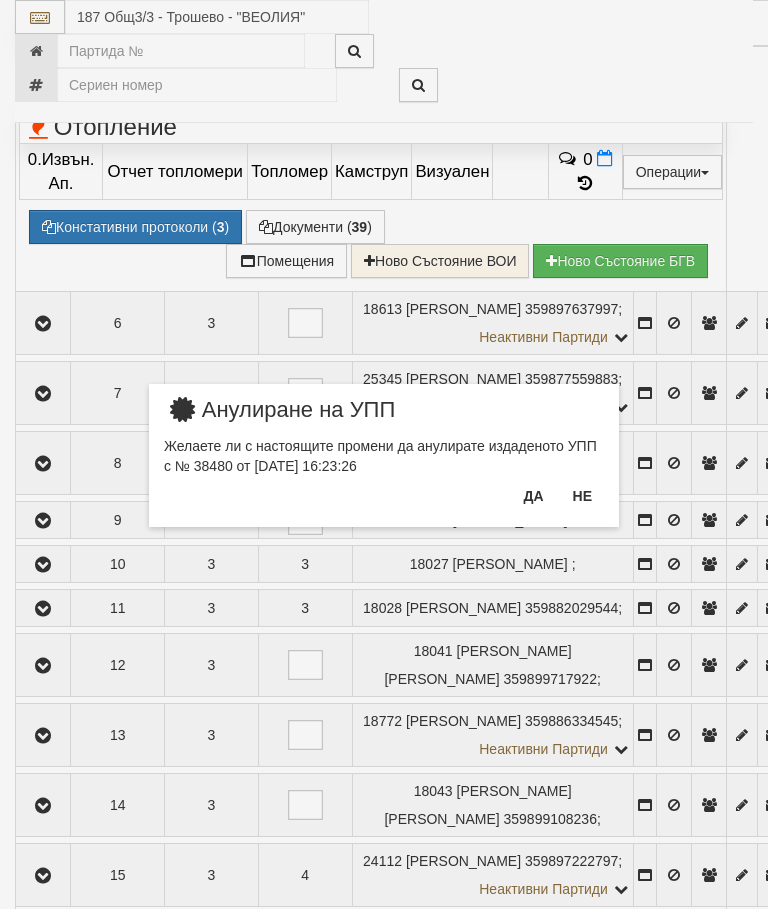 click on "Не" at bounding box center (582, 496) 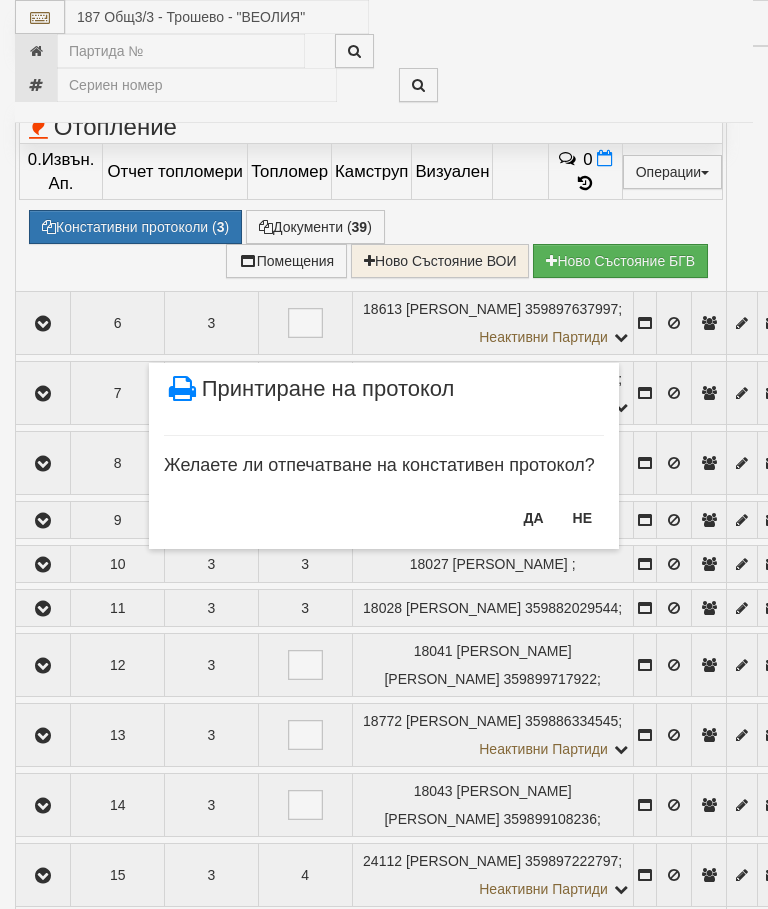click on "НЕ" at bounding box center (582, 518) 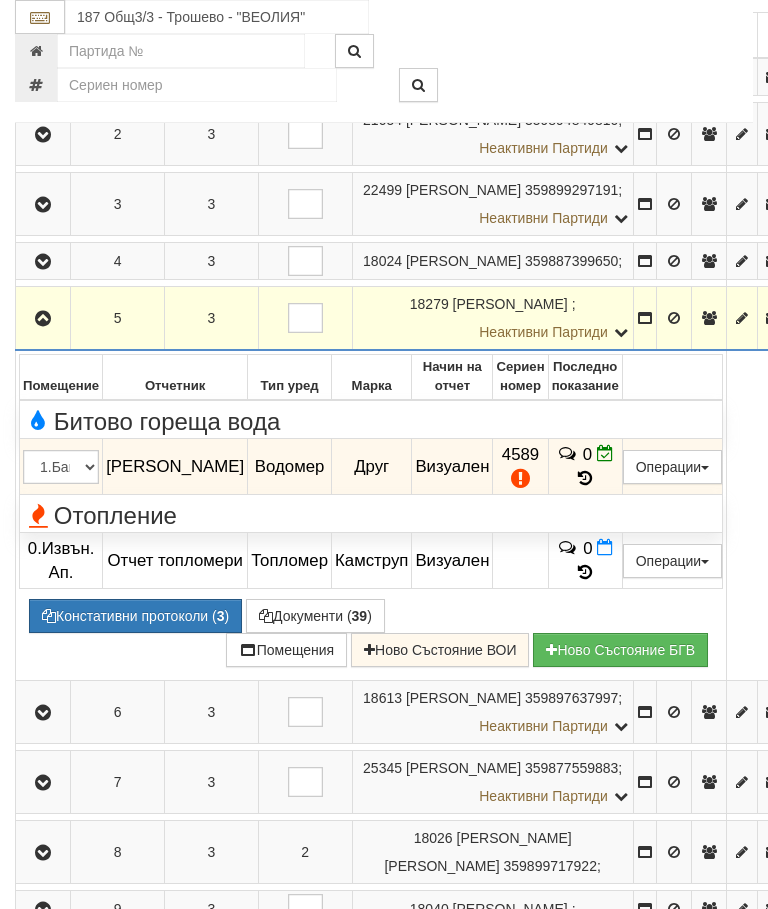 scroll, scrollTop: 511, scrollLeft: 0, axis: vertical 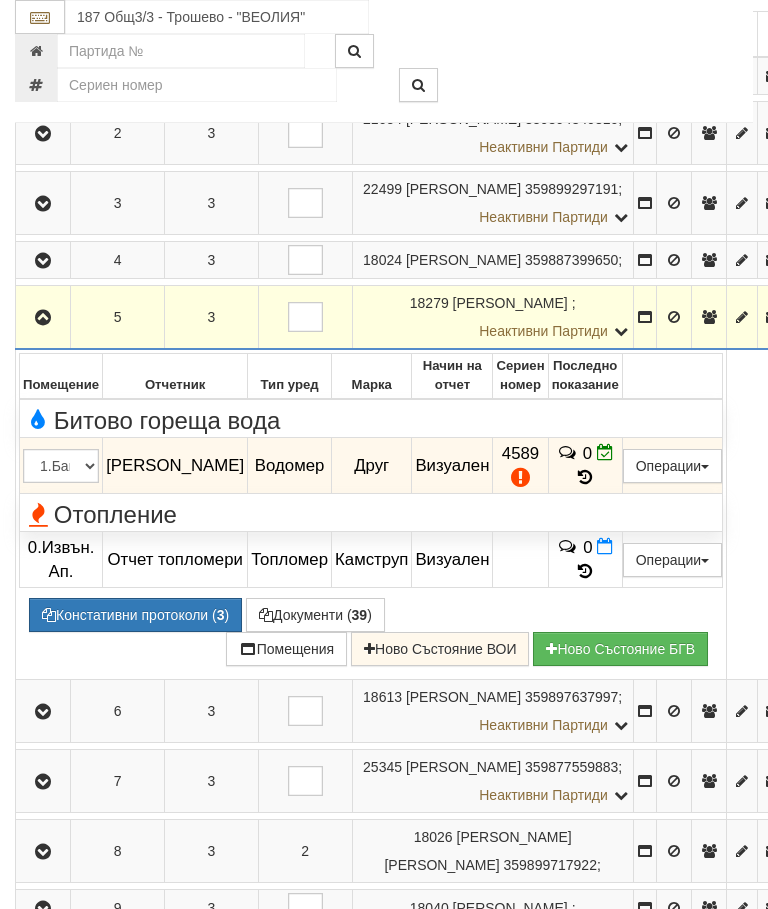 click at bounding box center [43, 318] 